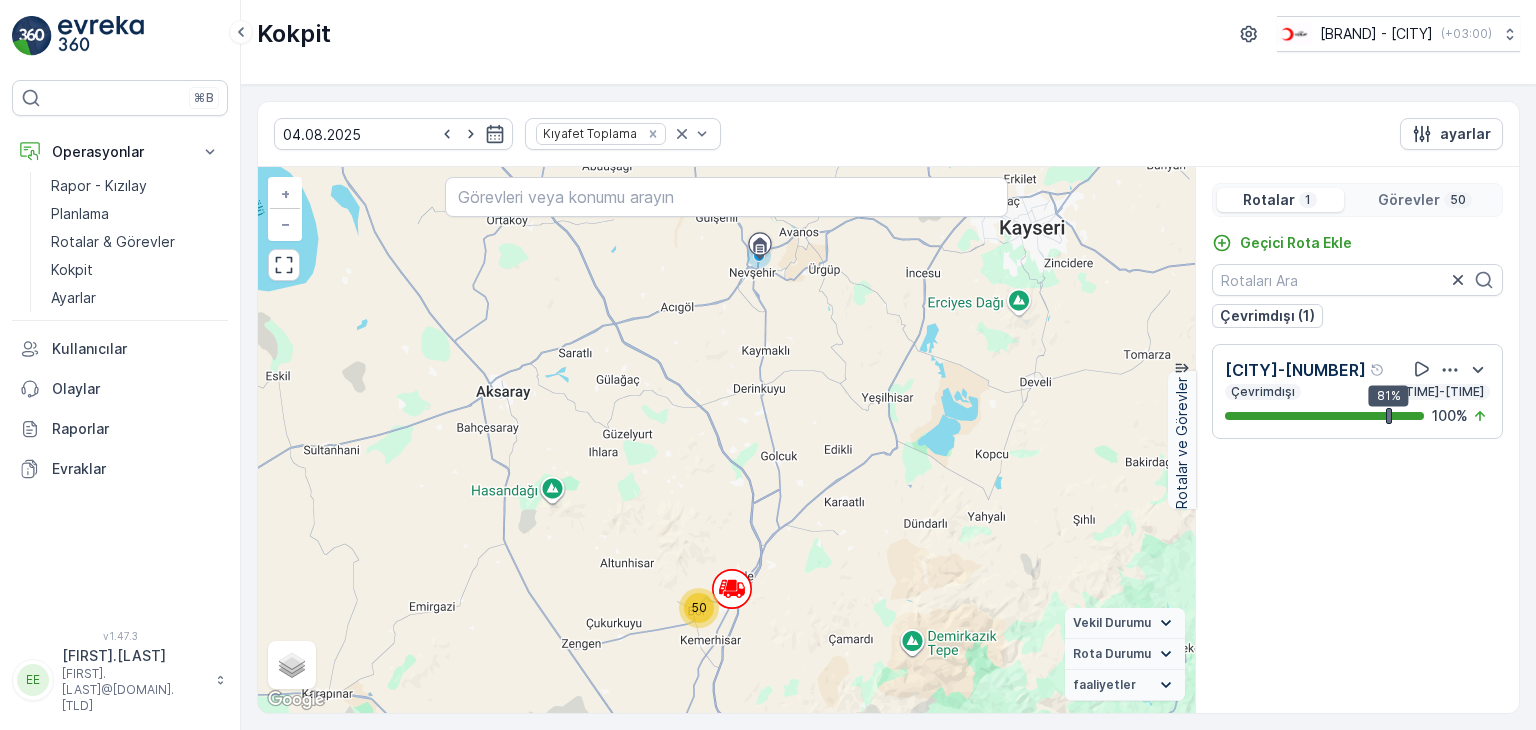 scroll, scrollTop: 0, scrollLeft: 0, axis: both 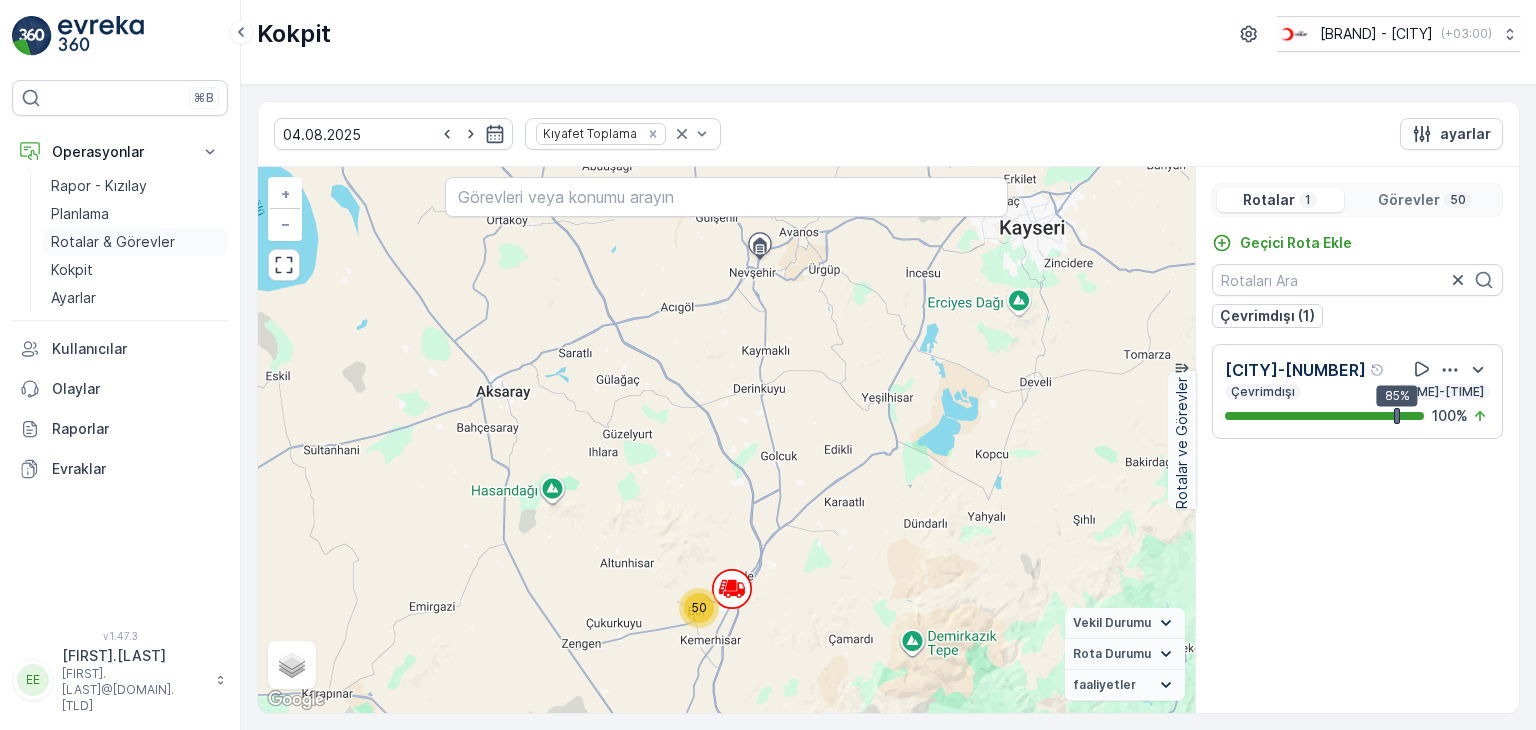 click on "Rotalar & Görevler" at bounding box center (113, 242) 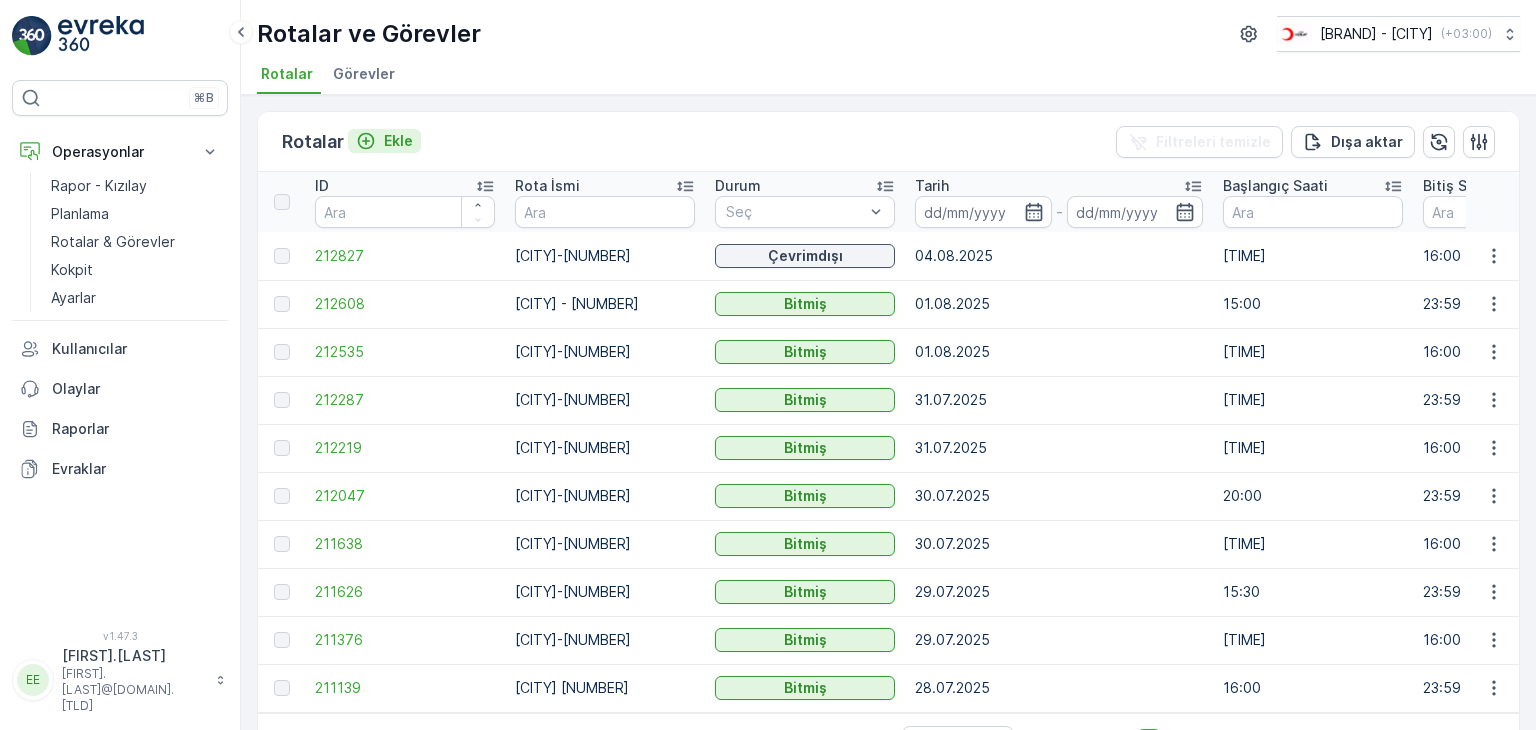 click on "Ekle" at bounding box center [398, 141] 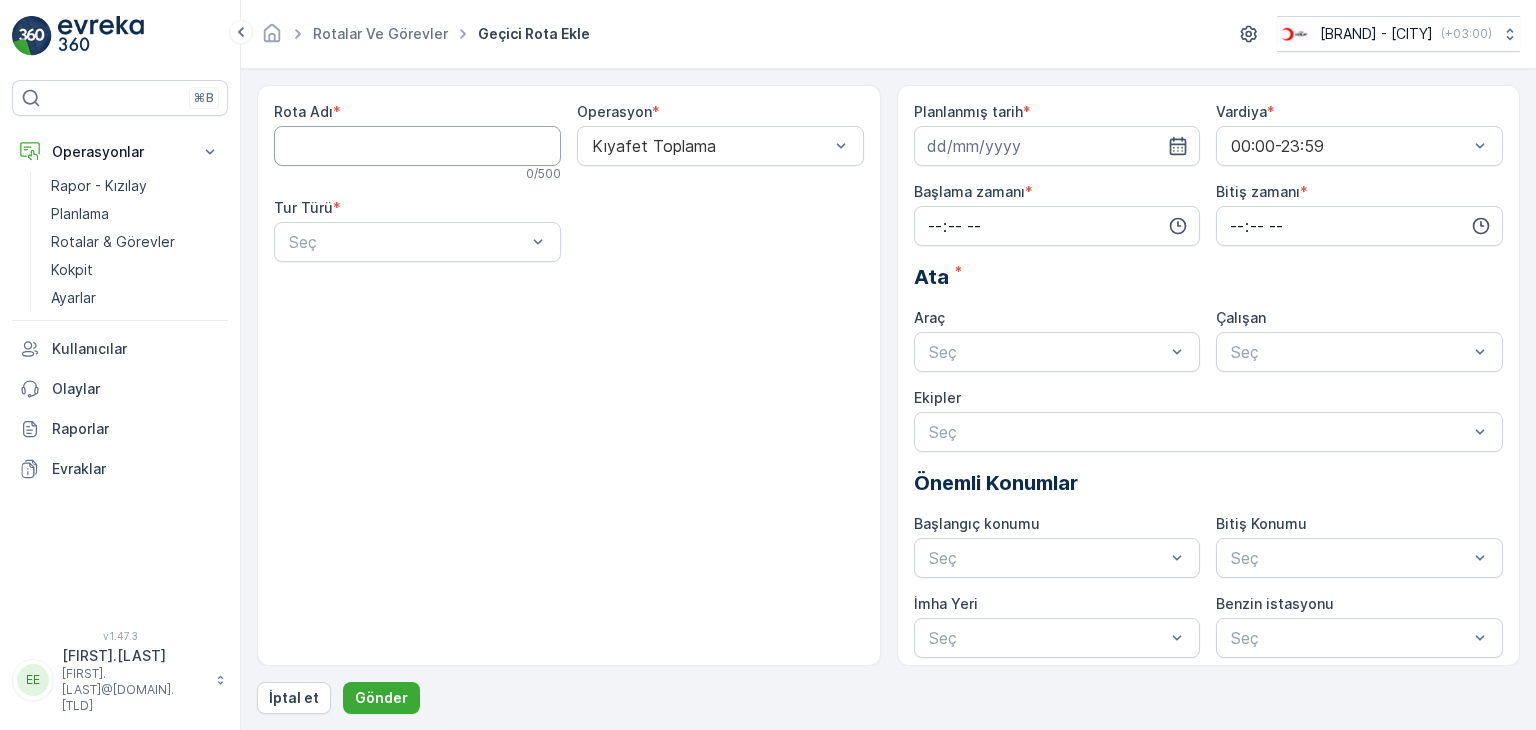 click on "Rota Adı" at bounding box center (417, 146) 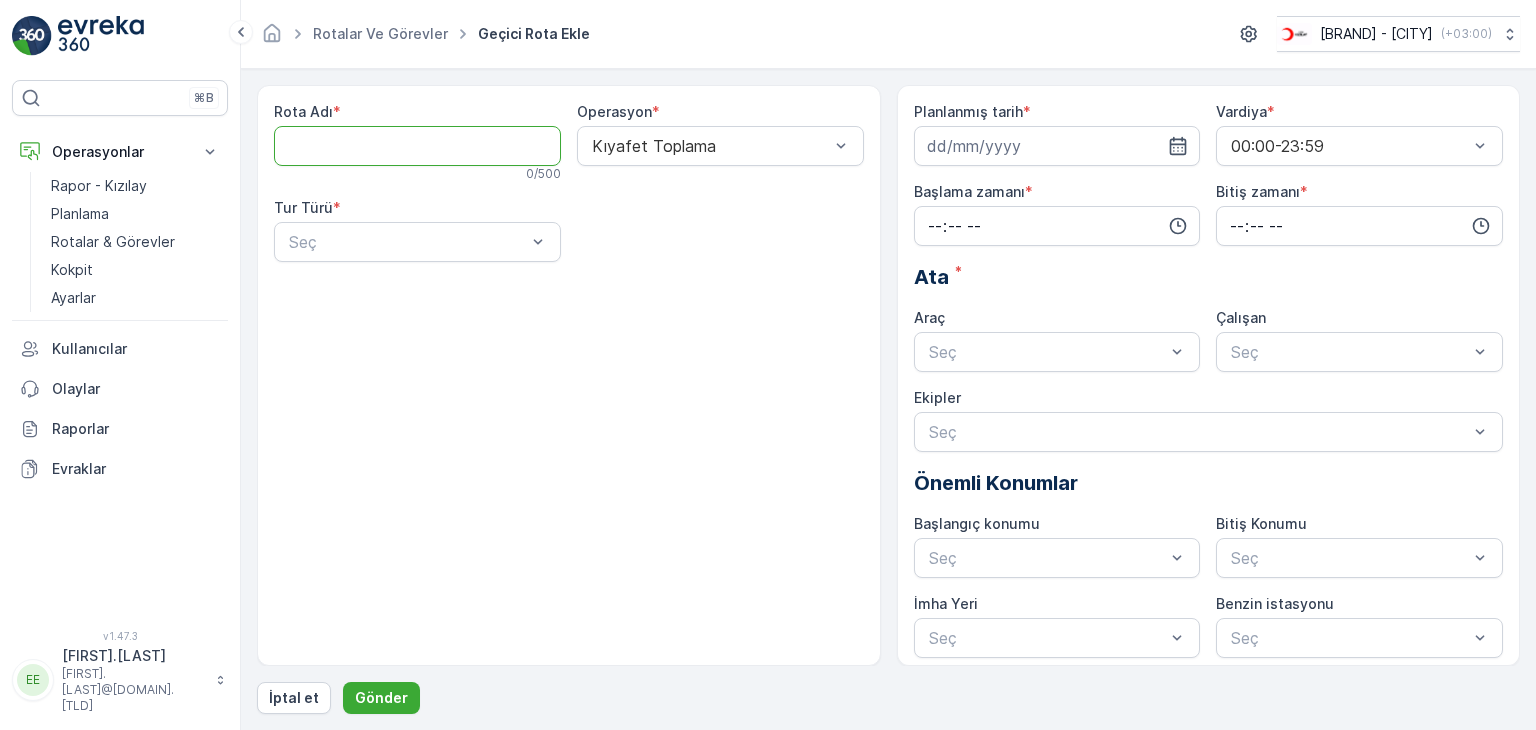 type on "[CITY]-[NUMBER]" 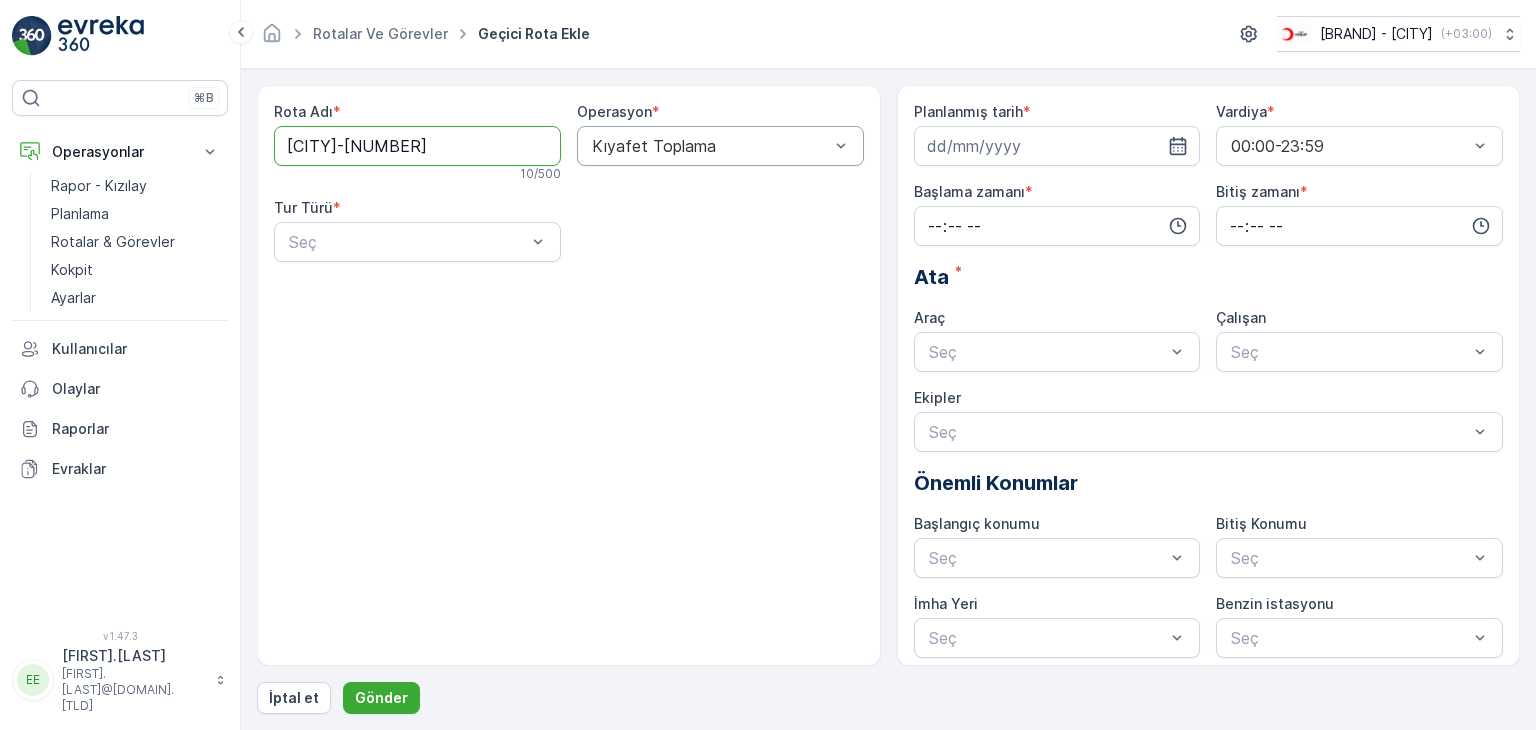 click at bounding box center (710, 146) 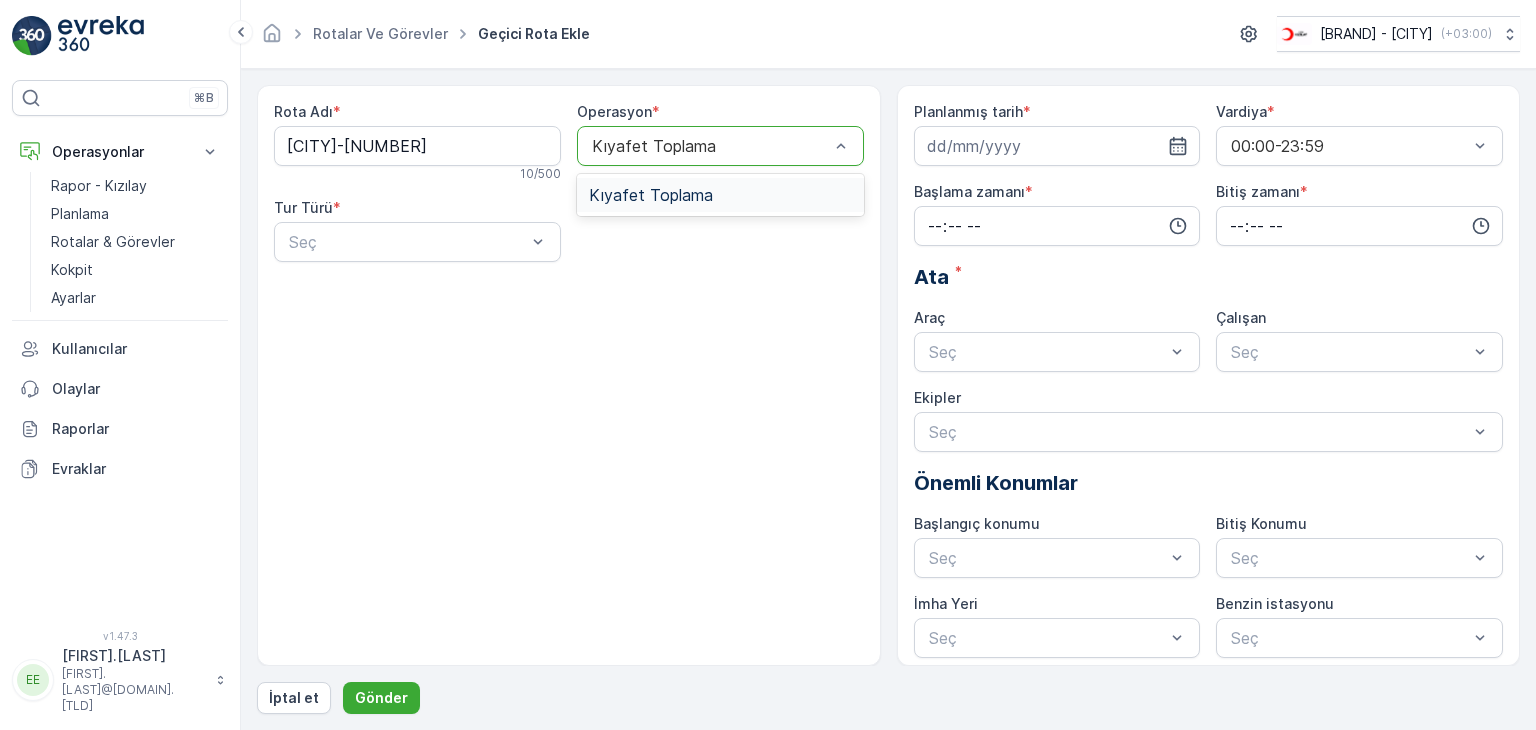 click on "Kıyafet Toplama" at bounding box center (720, 195) 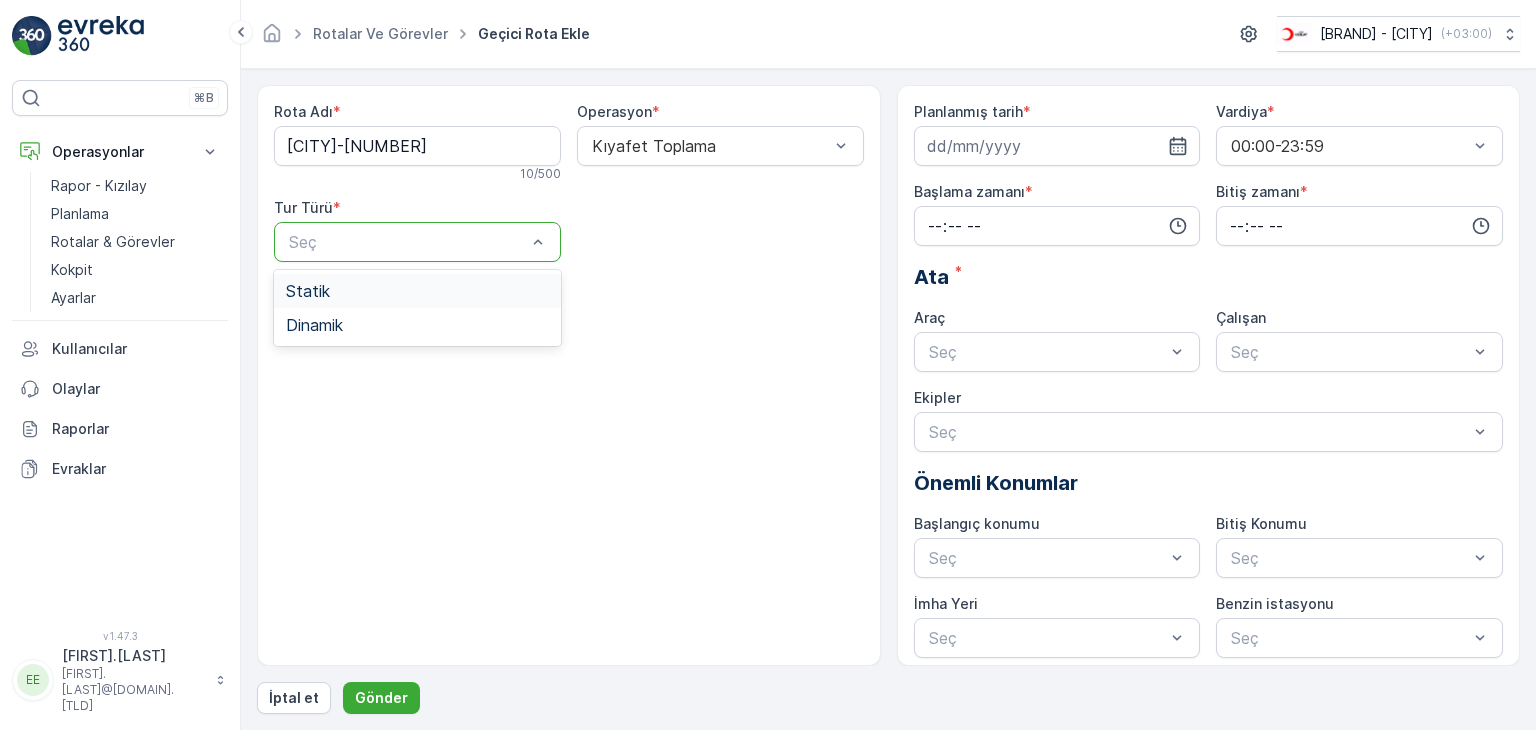 click at bounding box center (407, 242) 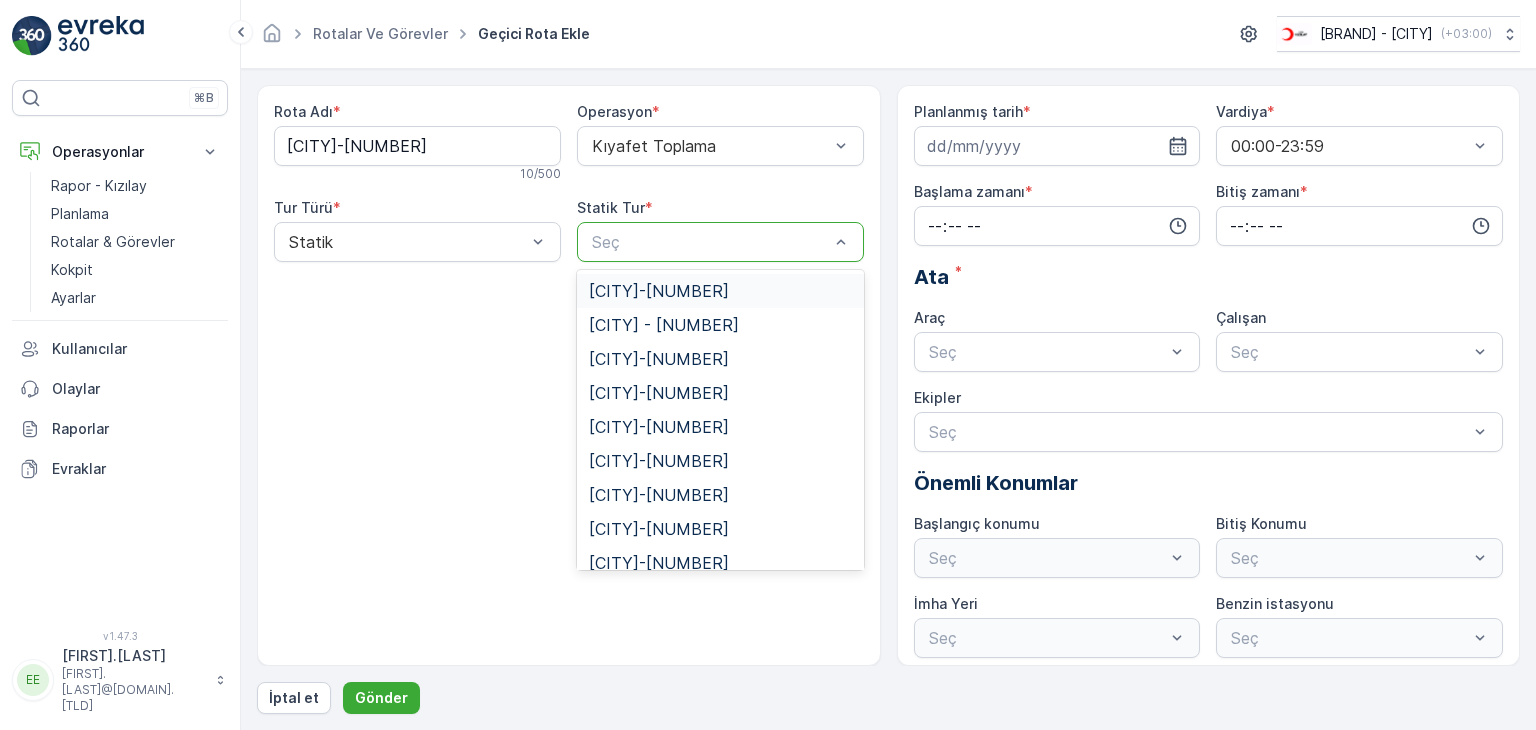 click at bounding box center (710, 242) 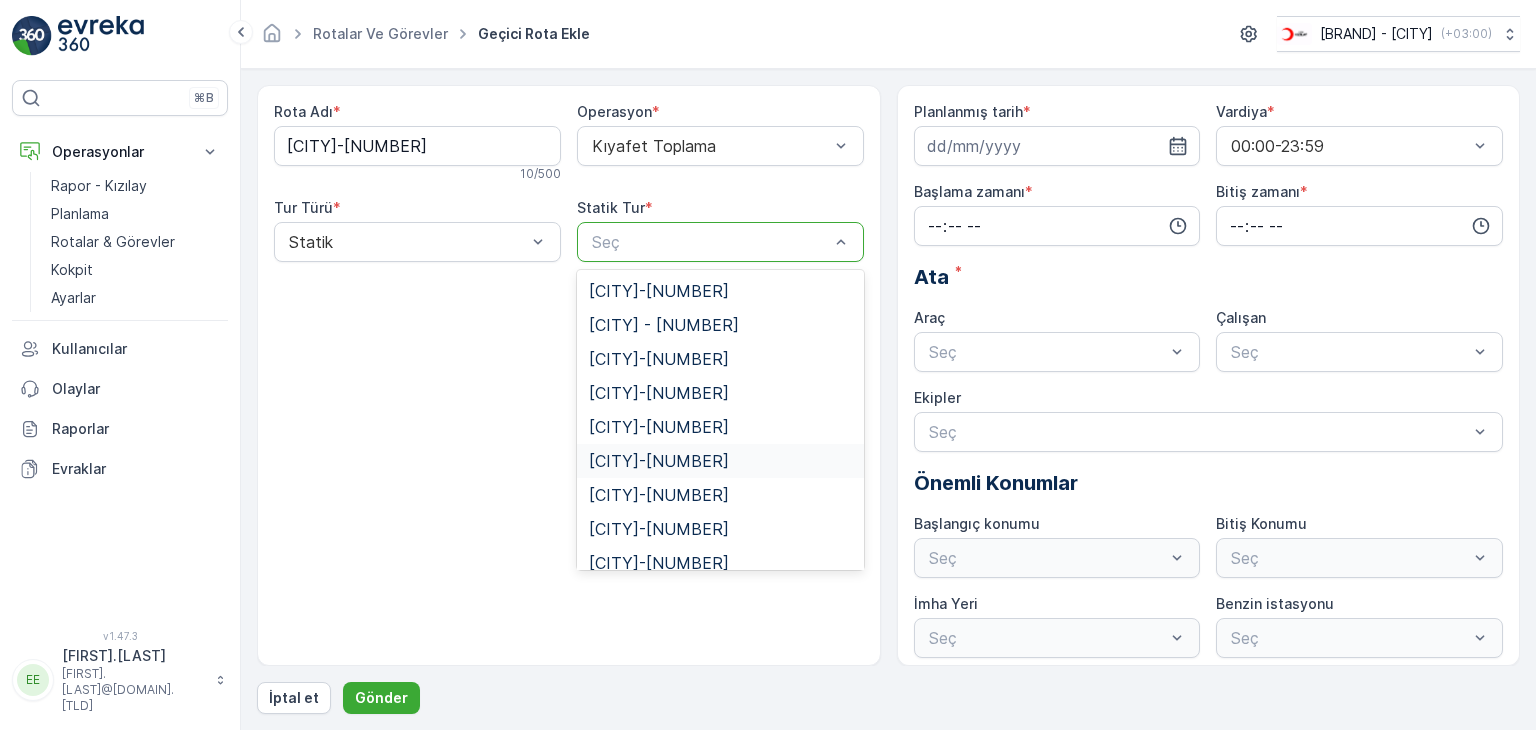 click on "[CITY]-[NUMBER]" at bounding box center [659, 461] 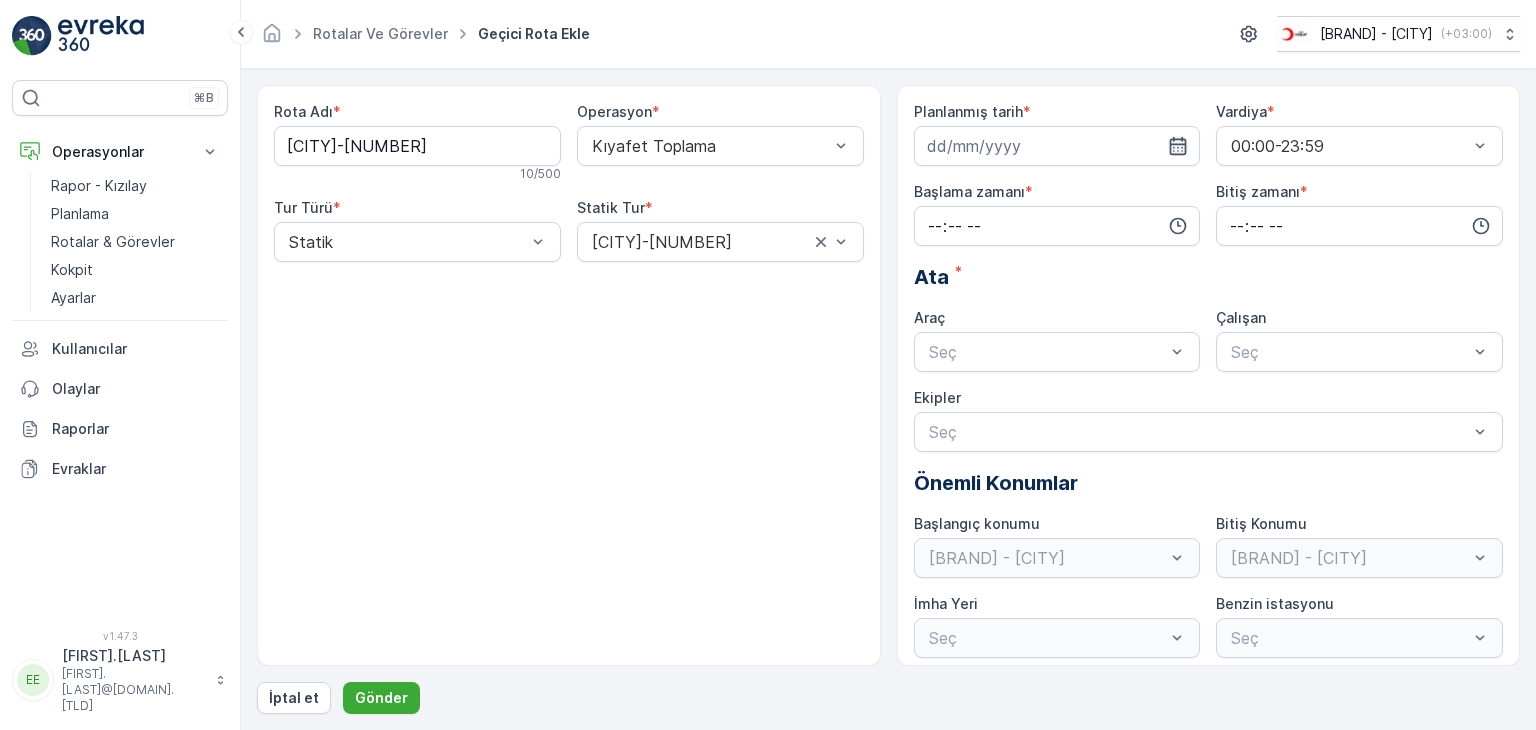 click 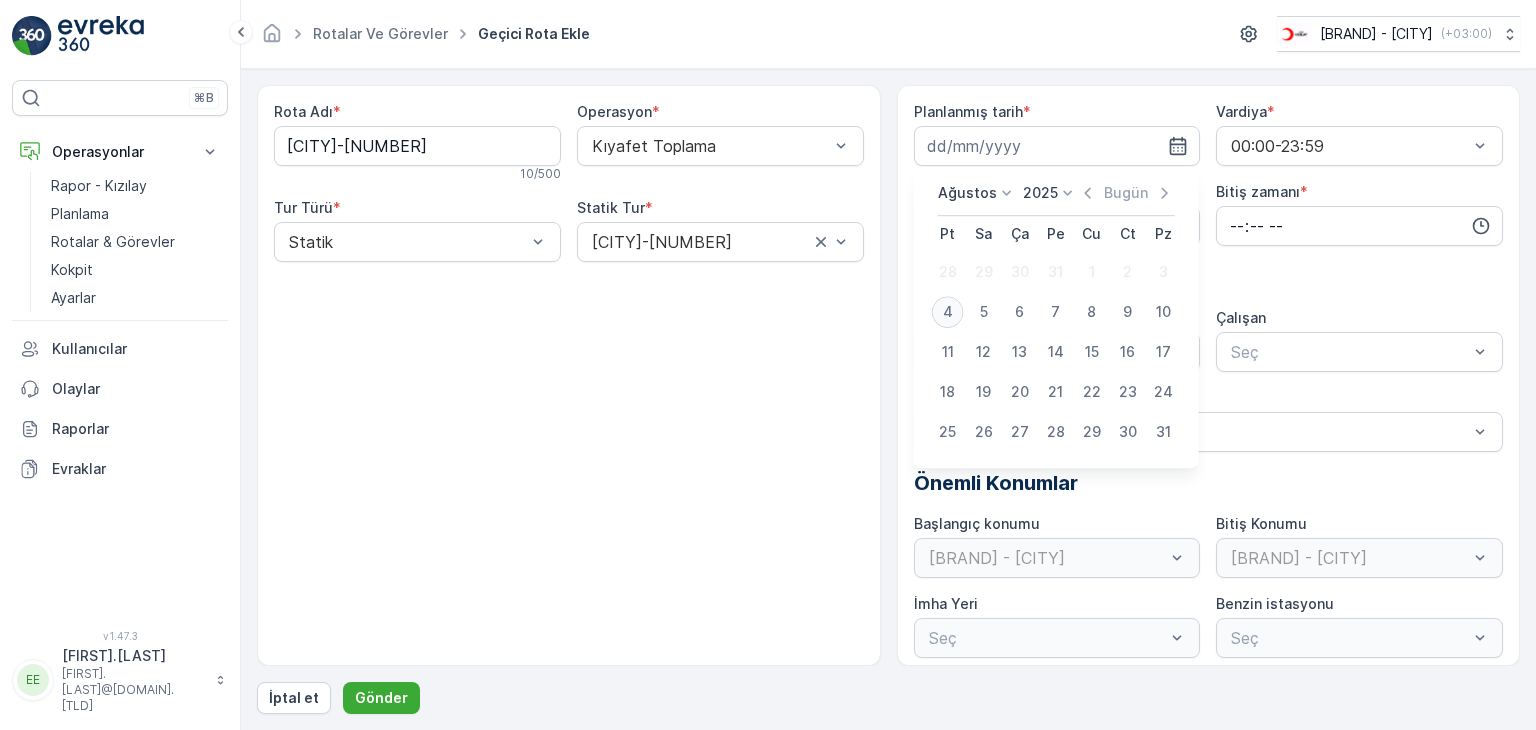 click on "4" at bounding box center [948, 312] 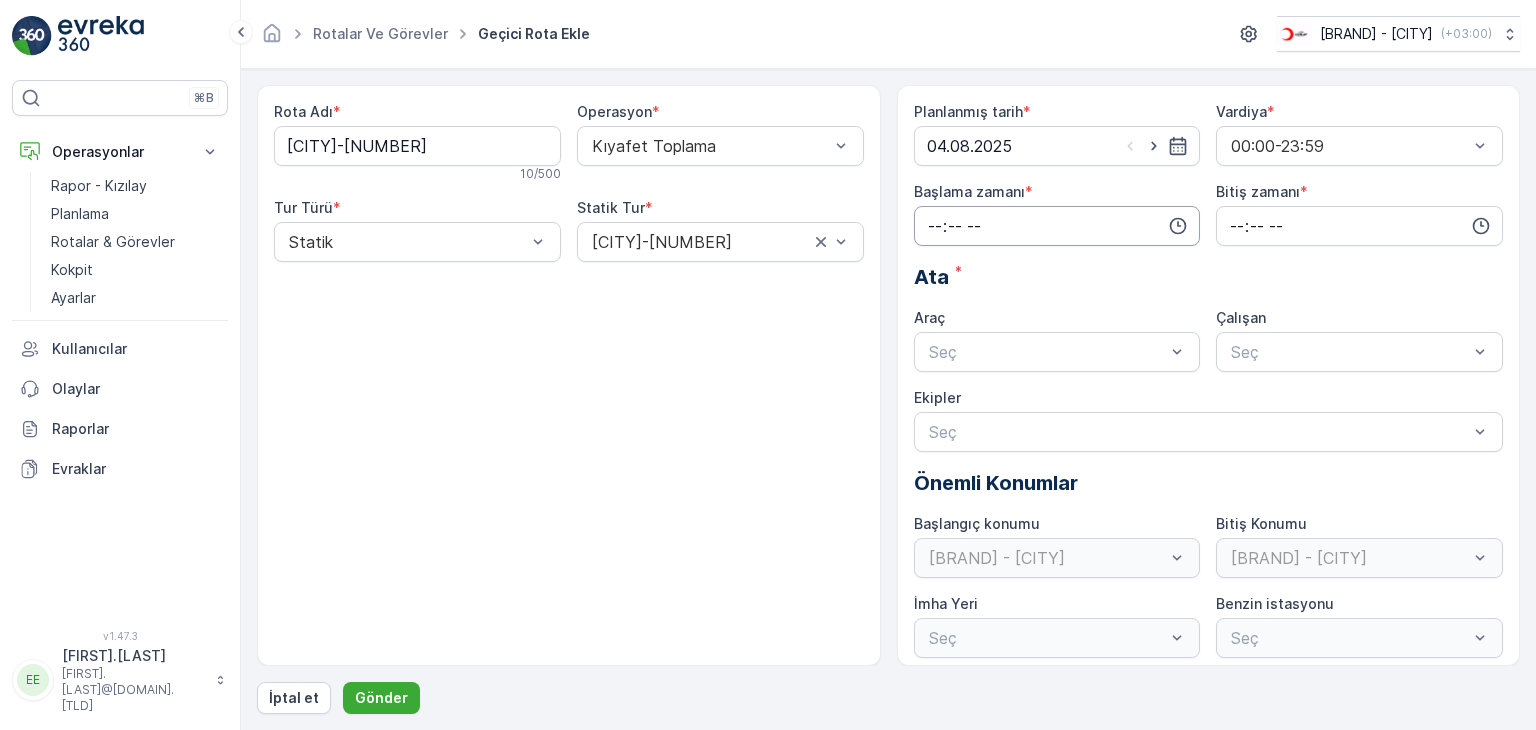 click at bounding box center (1057, 226) 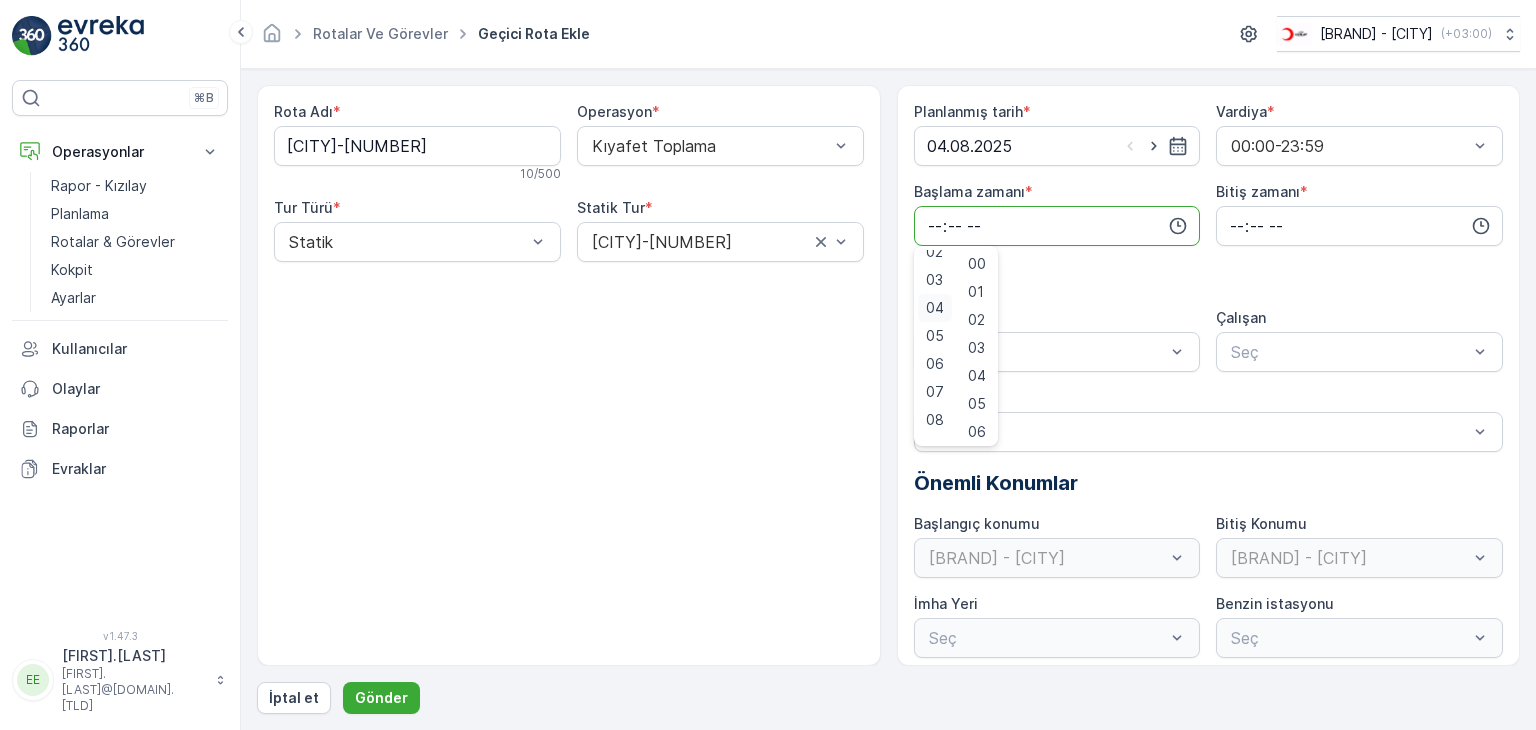 scroll, scrollTop: 100, scrollLeft: 0, axis: vertical 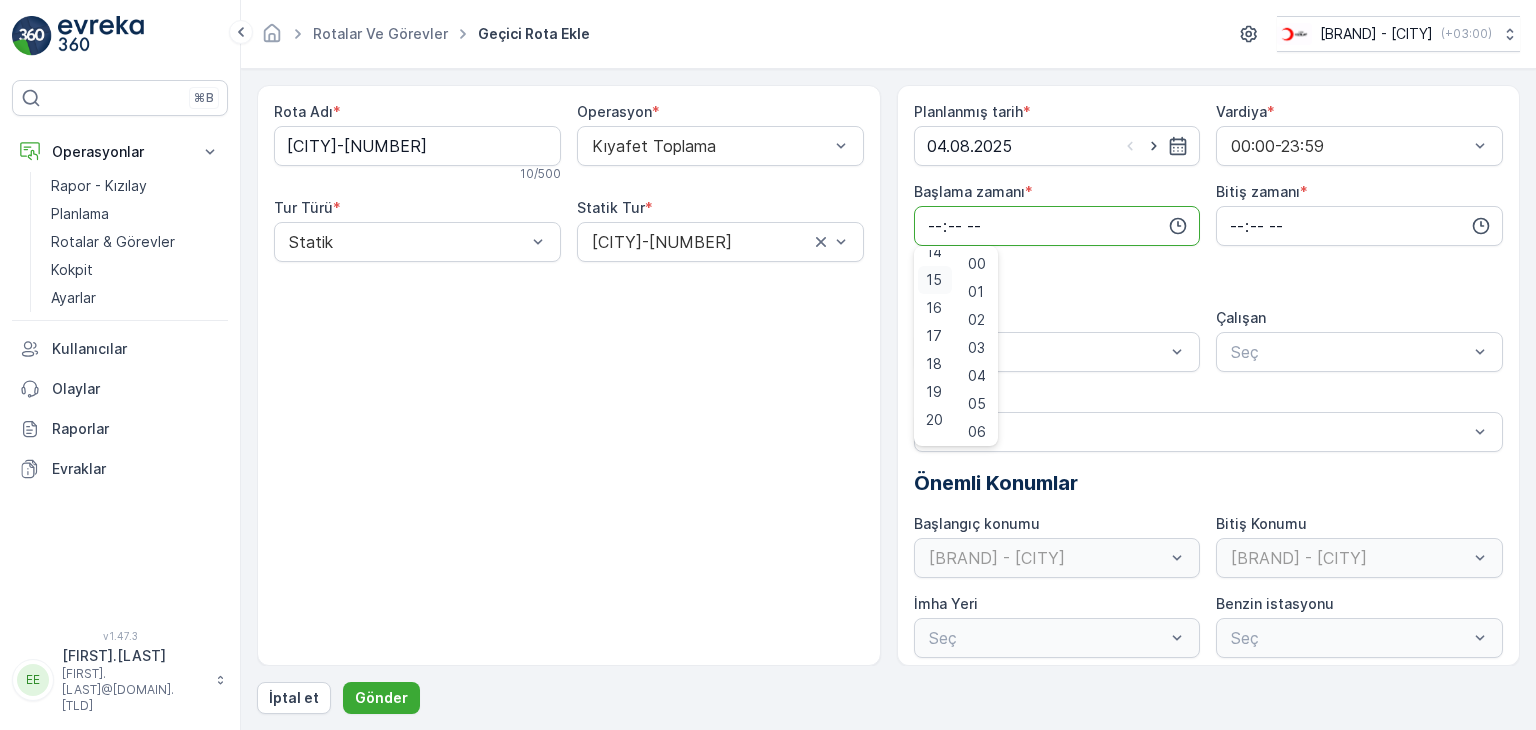 click on "15" at bounding box center (934, 280) 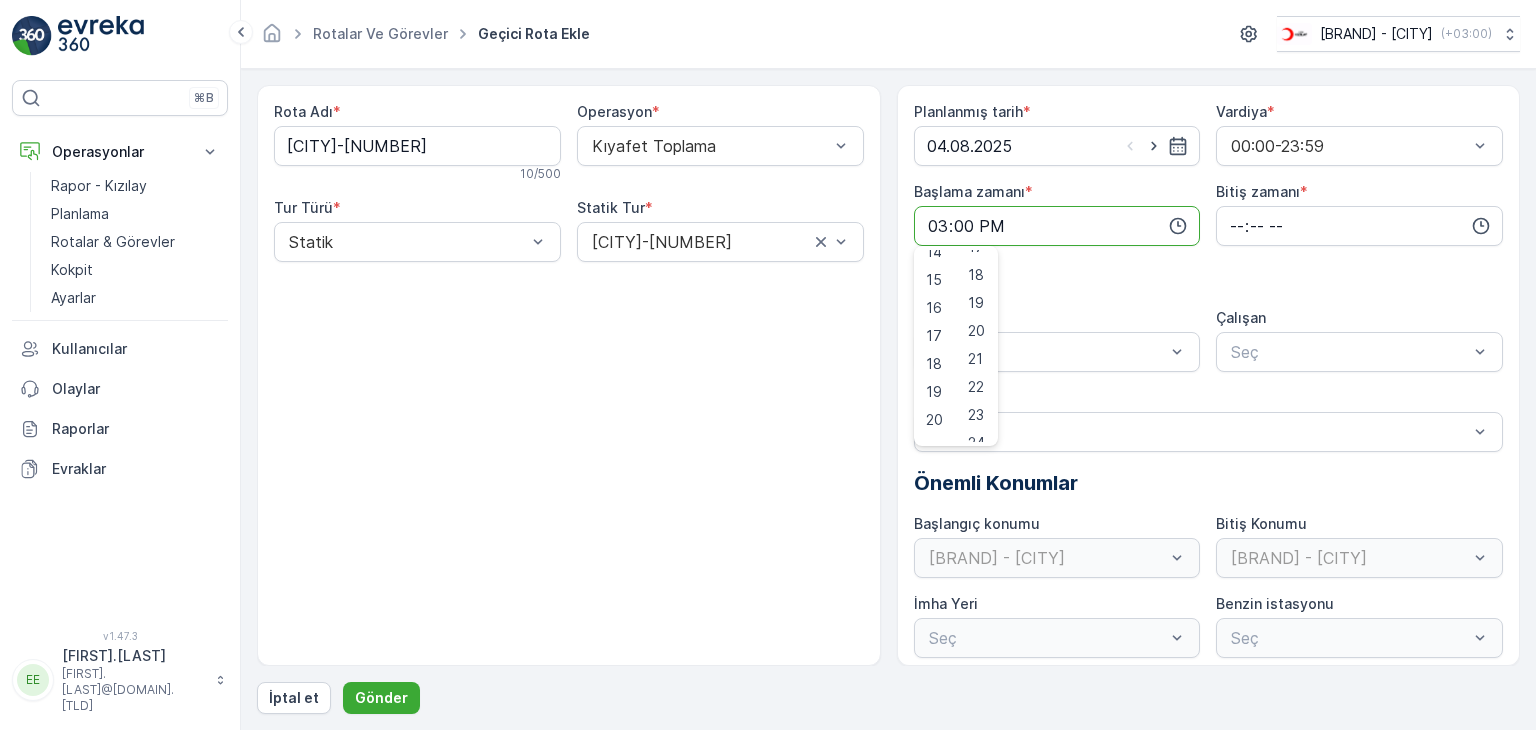 scroll, scrollTop: 500, scrollLeft: 0, axis: vertical 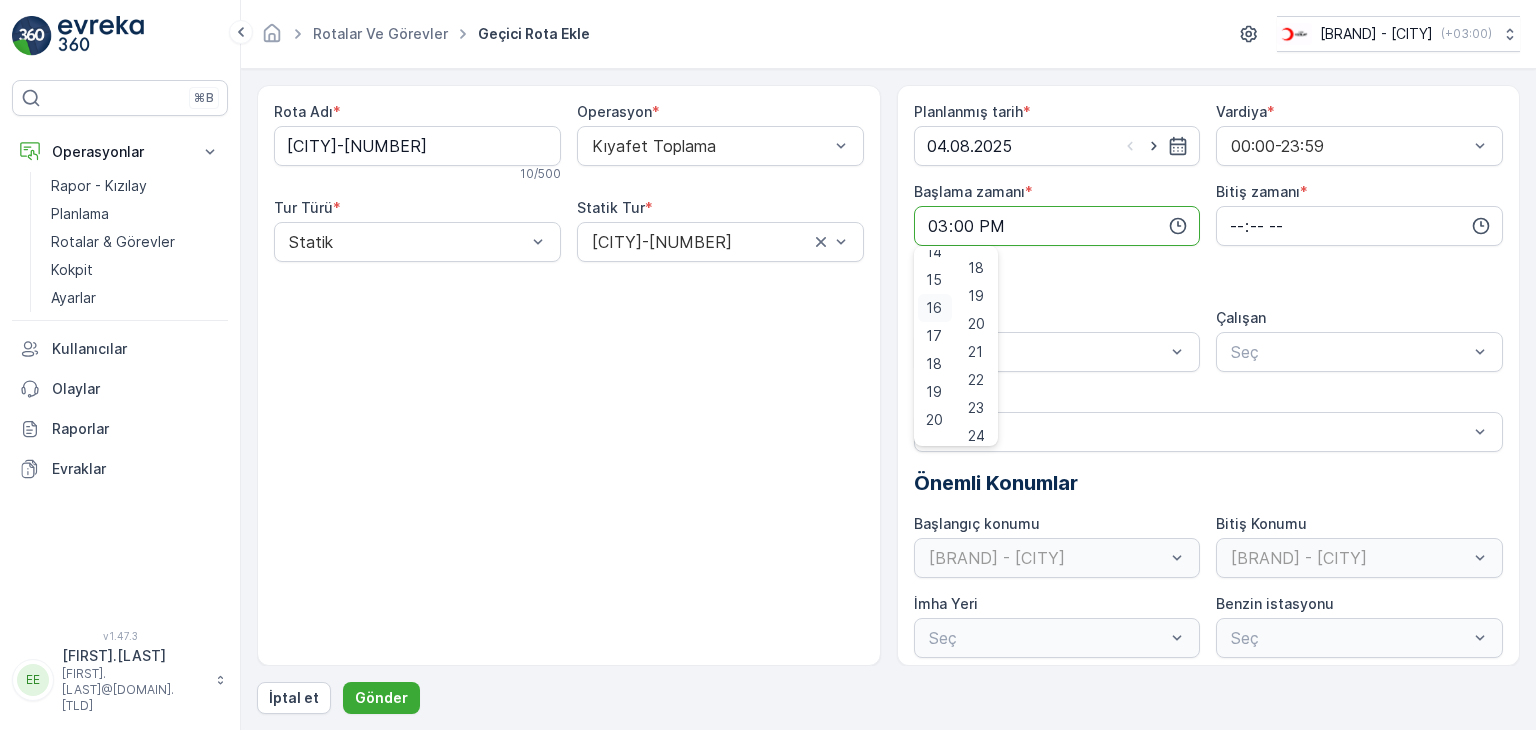 click on "16" at bounding box center [934, 308] 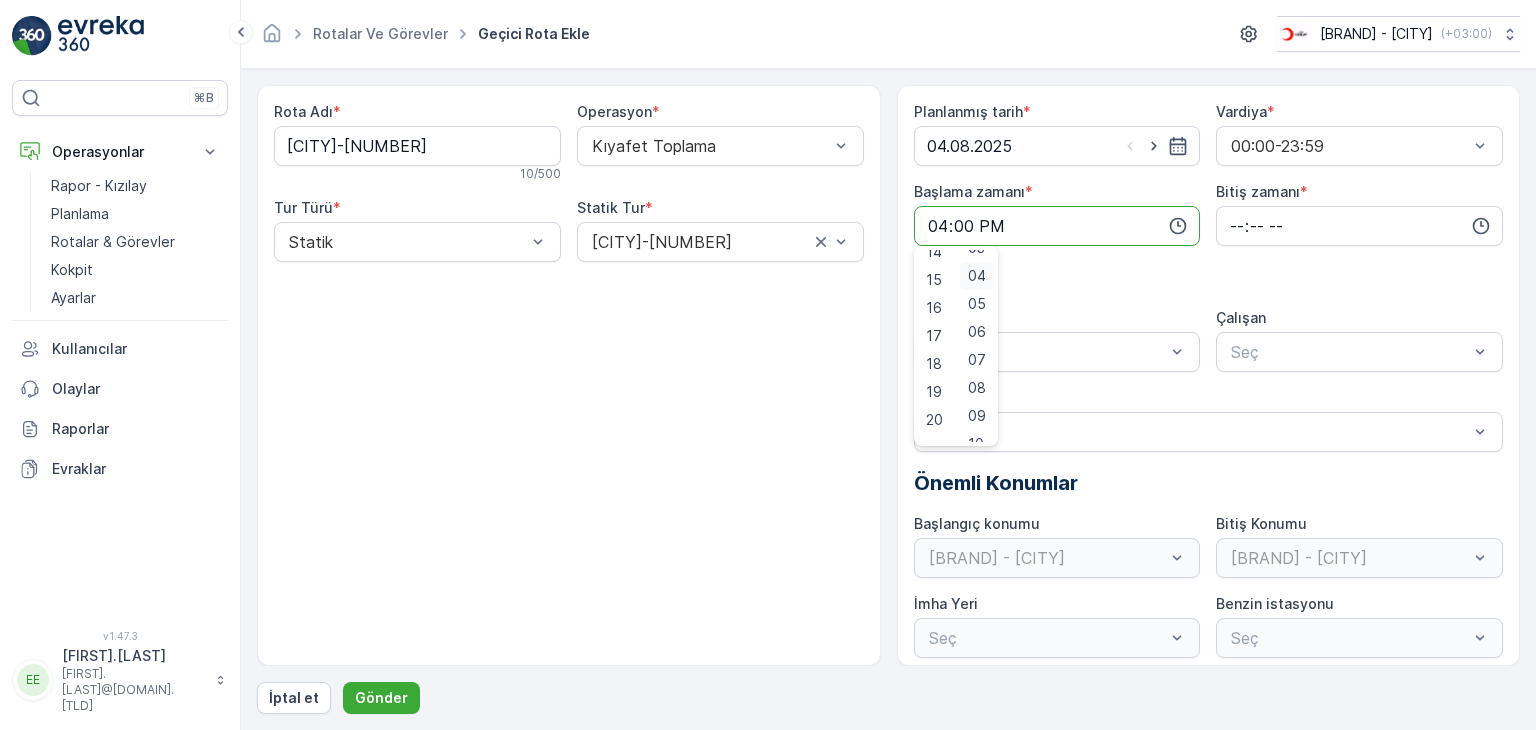 scroll, scrollTop: 0, scrollLeft: 0, axis: both 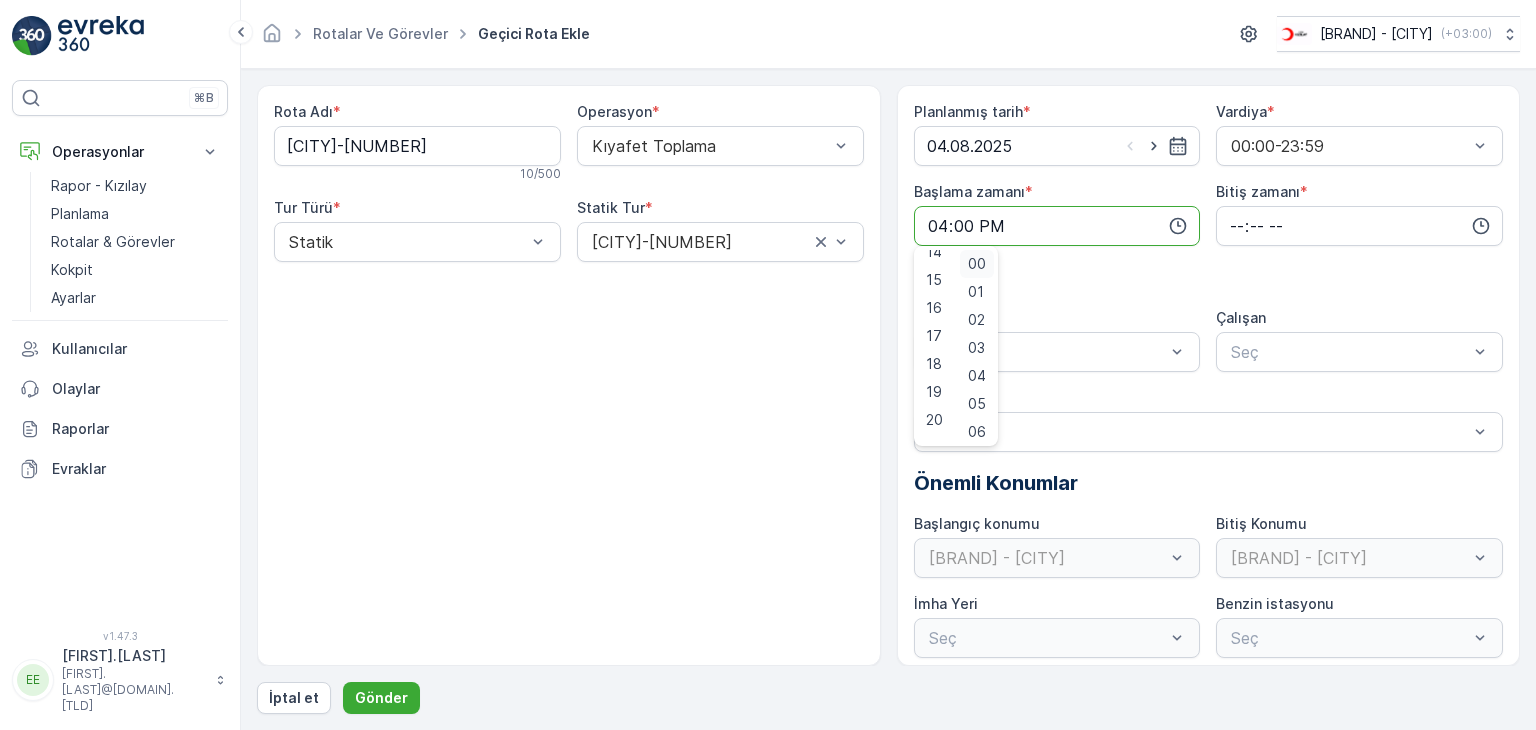 click on "00" at bounding box center [977, 264] 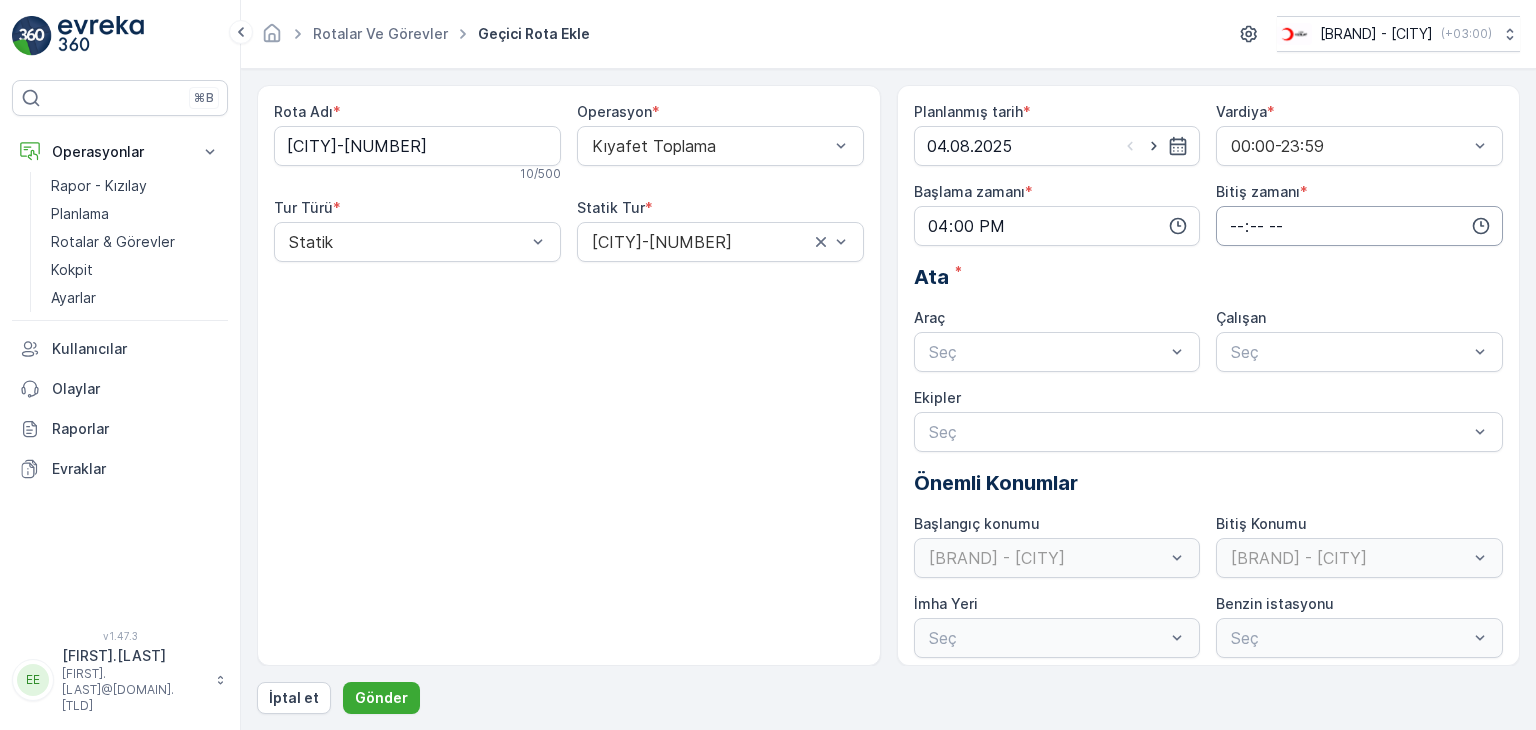 click at bounding box center (1359, 226) 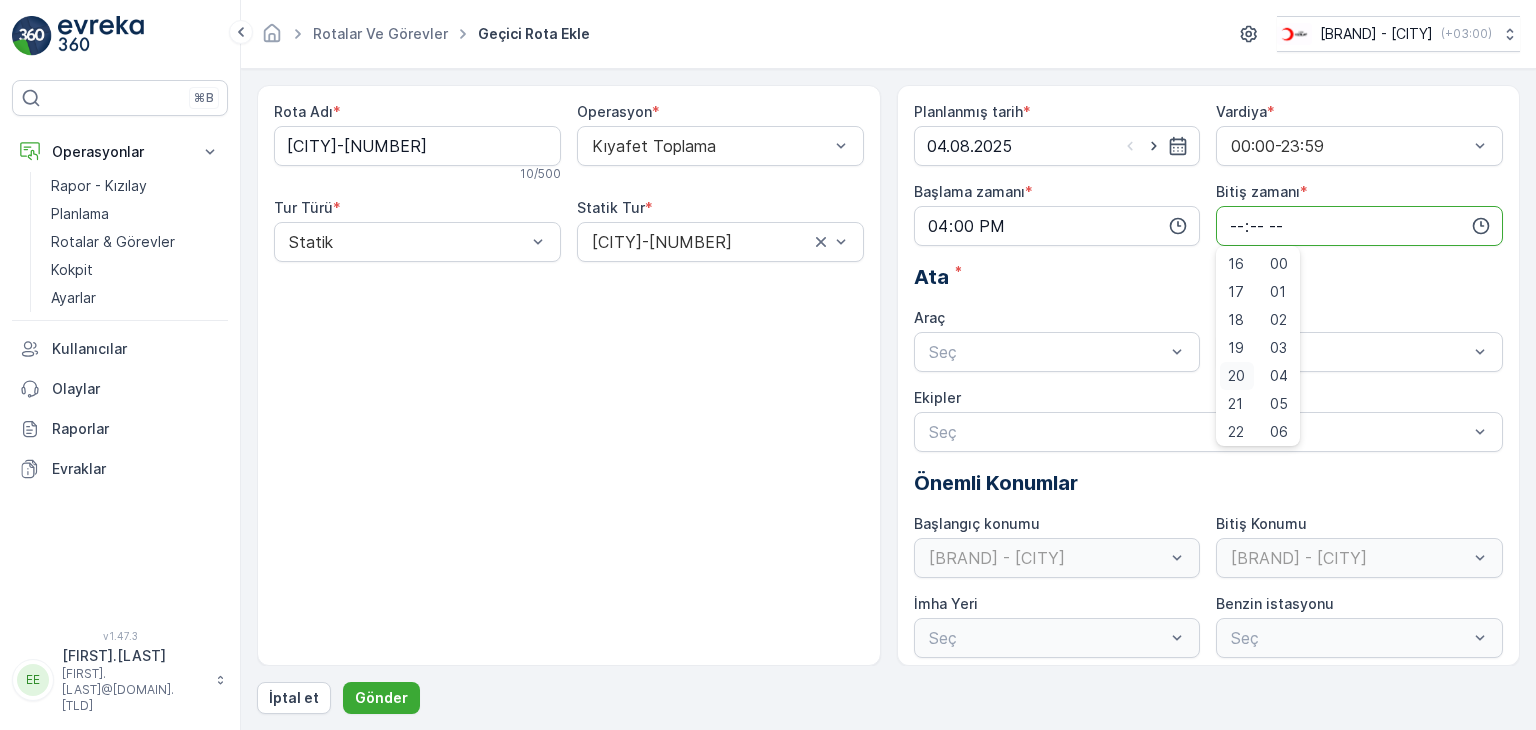 scroll, scrollTop: 480, scrollLeft: 0, axis: vertical 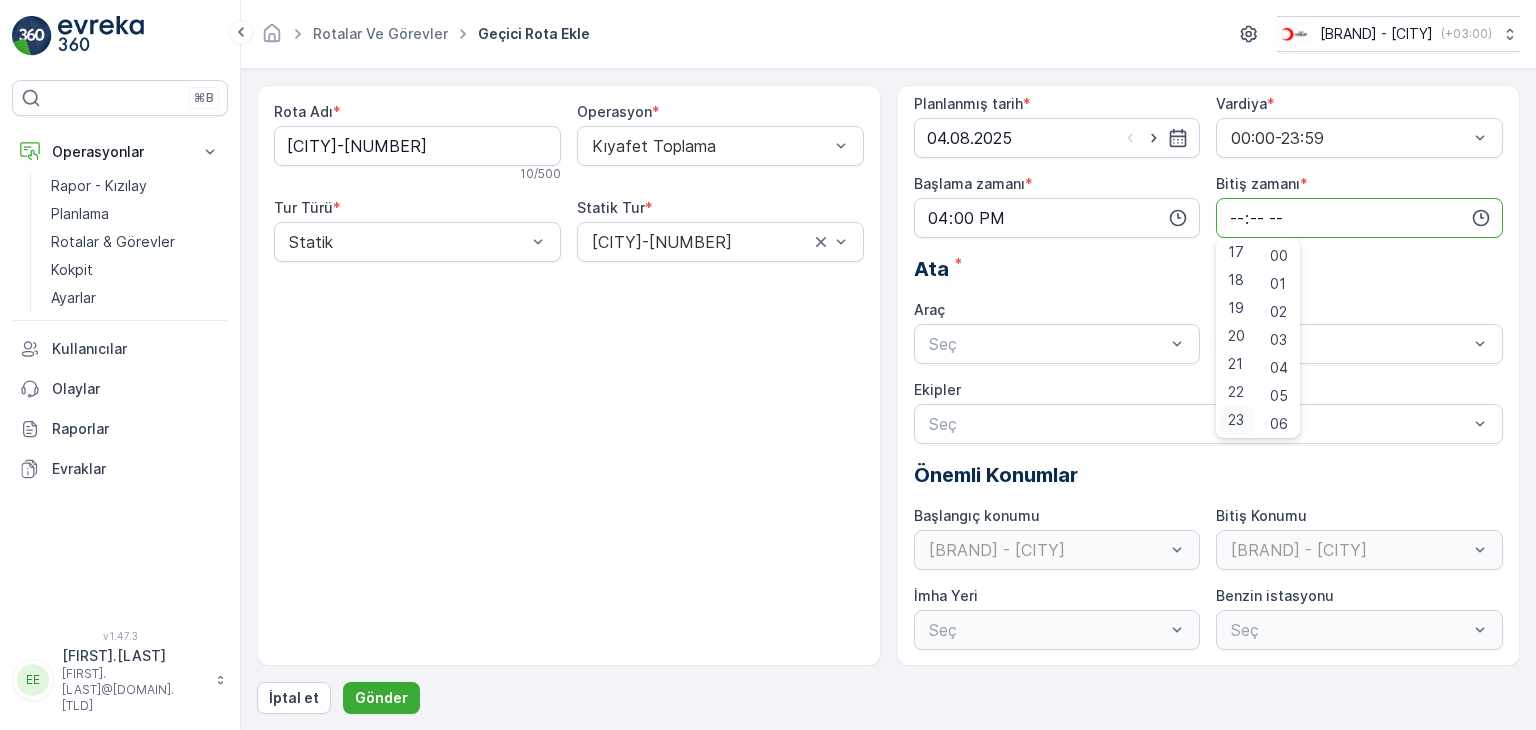 click on "23" at bounding box center (1236, 420) 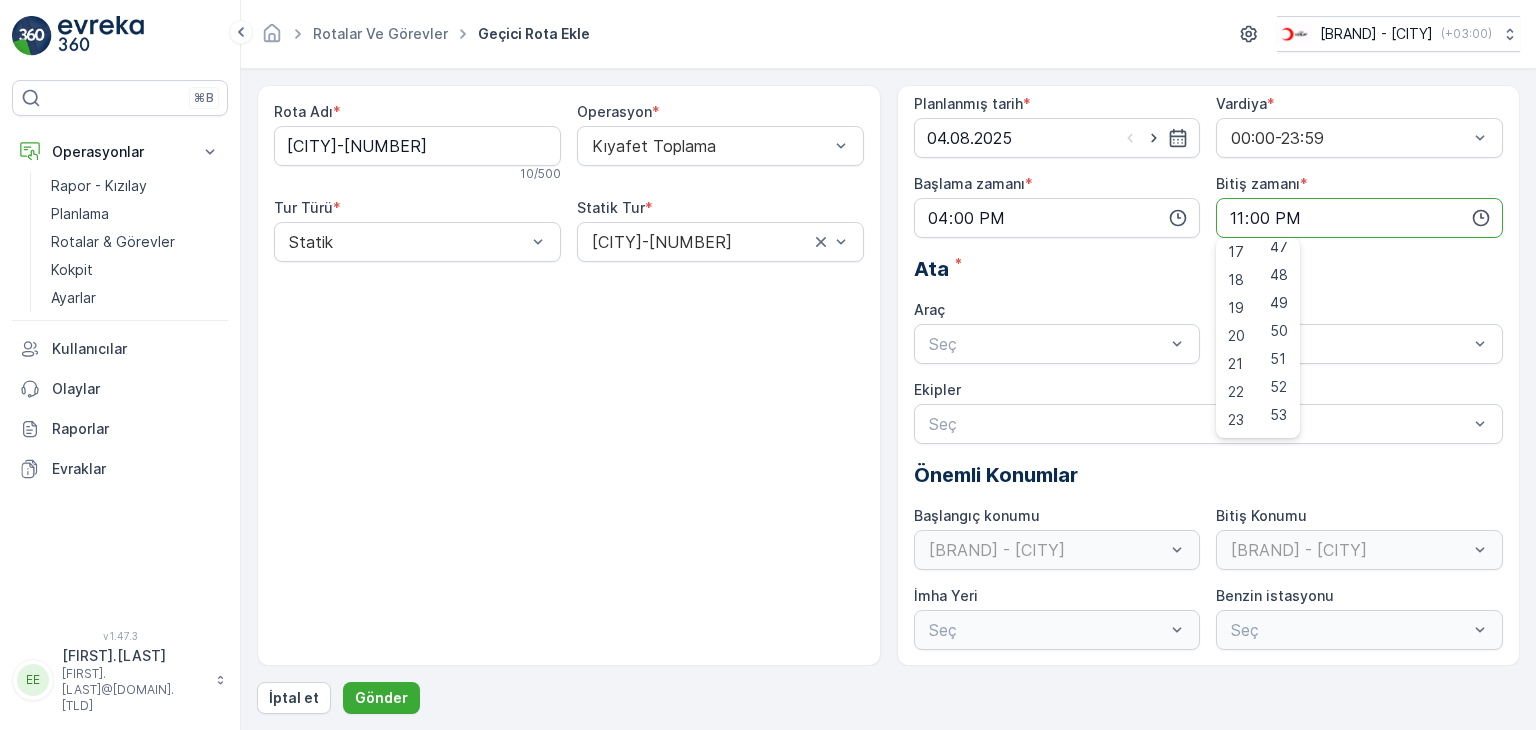 scroll, scrollTop: 1488, scrollLeft: 0, axis: vertical 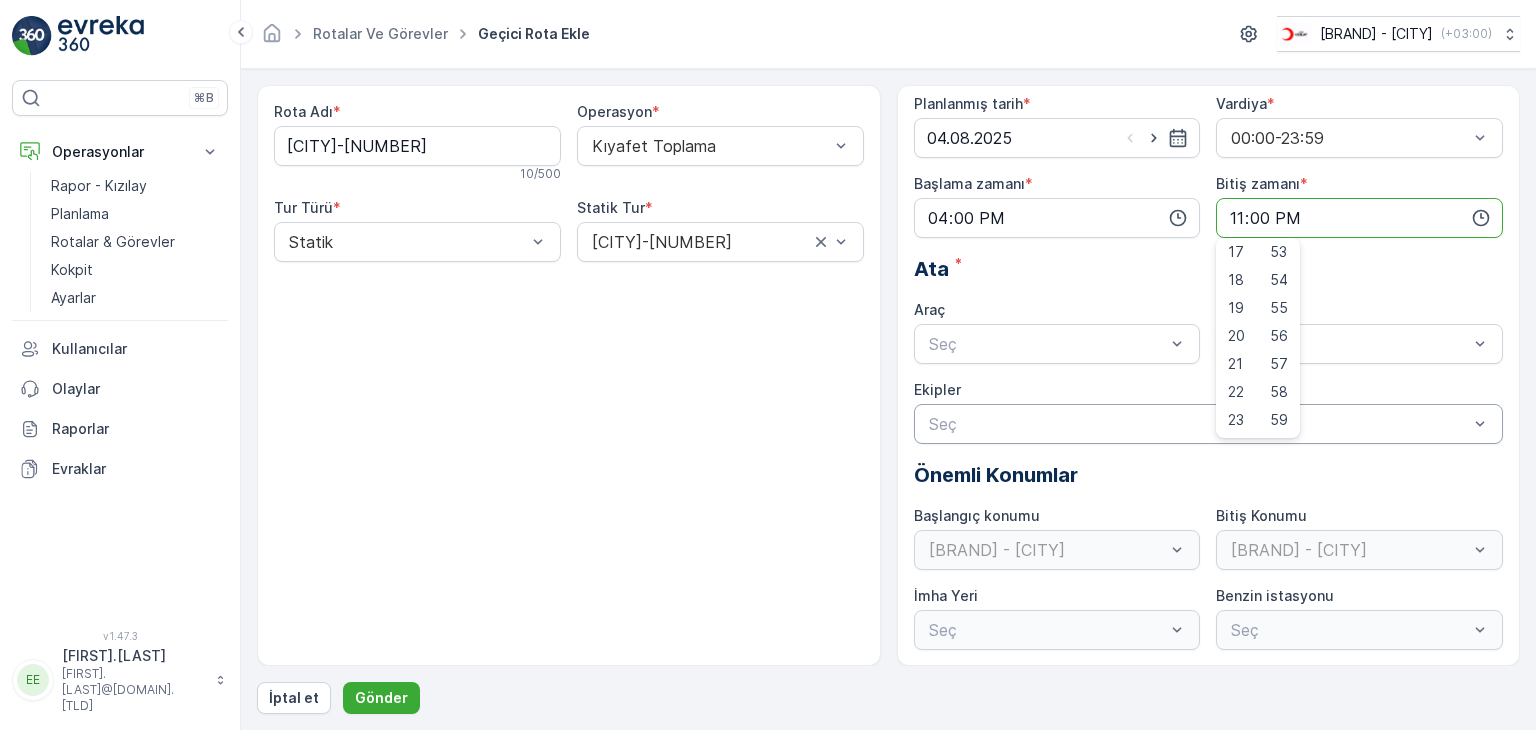 click on "59" at bounding box center [1279, 420] 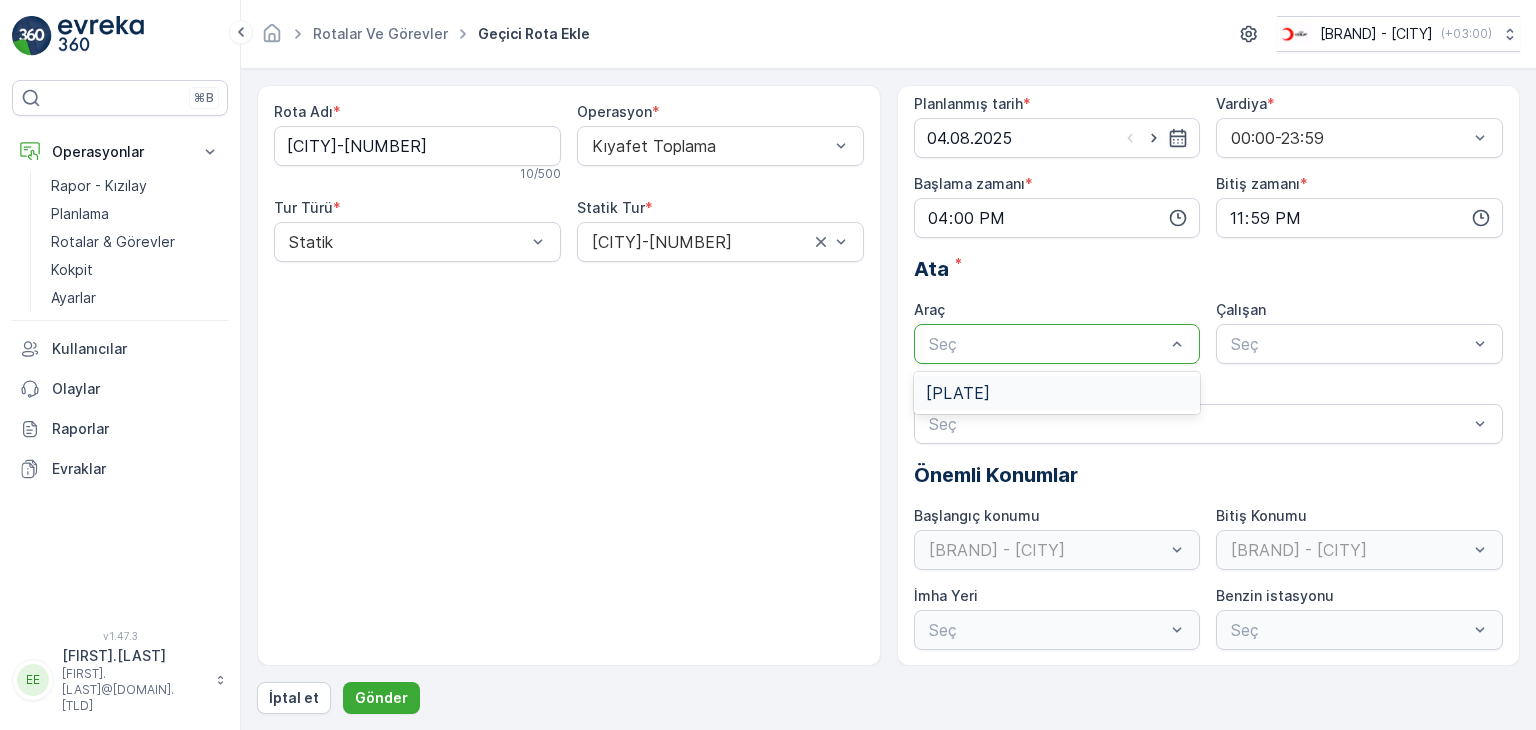 click at bounding box center [1047, 344] 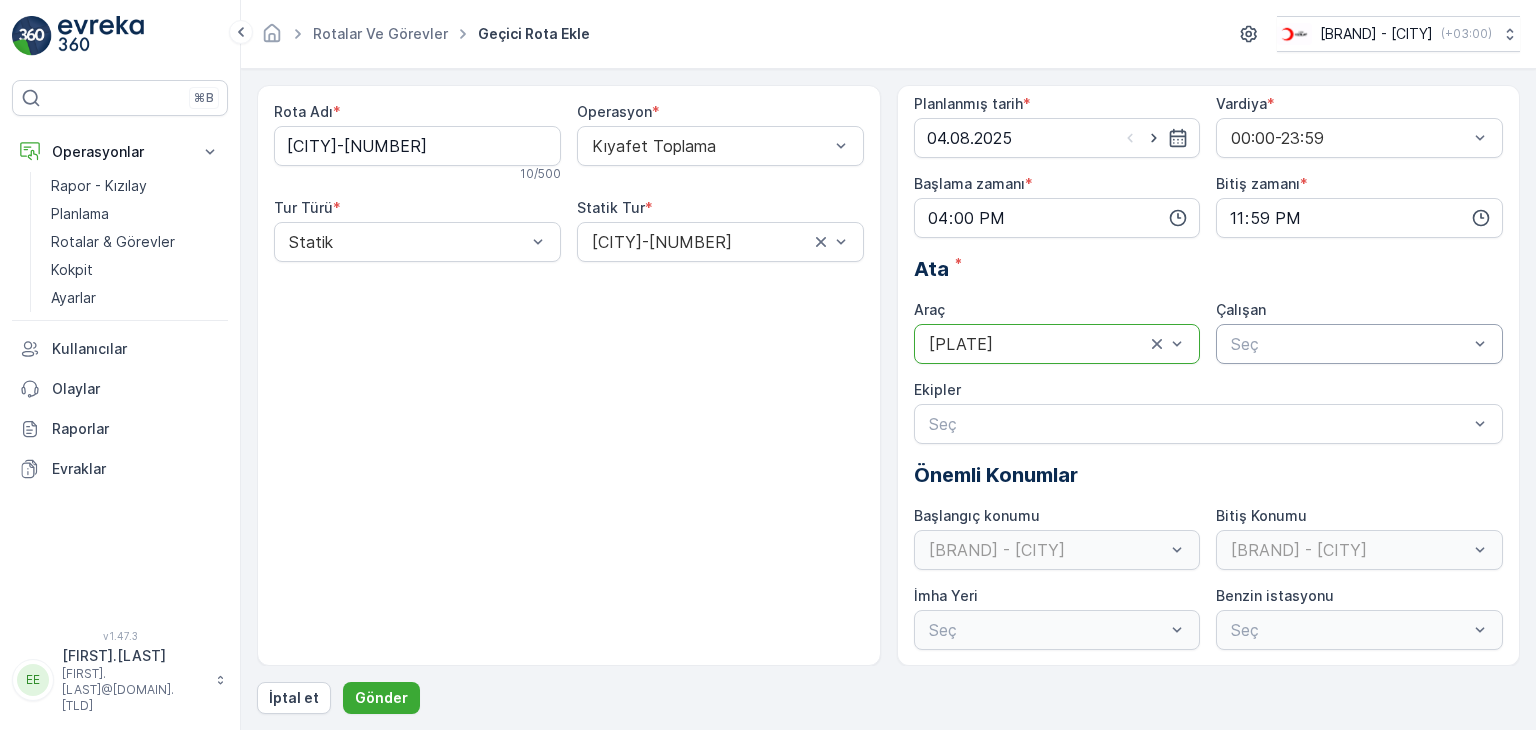 click at bounding box center (1349, 344) 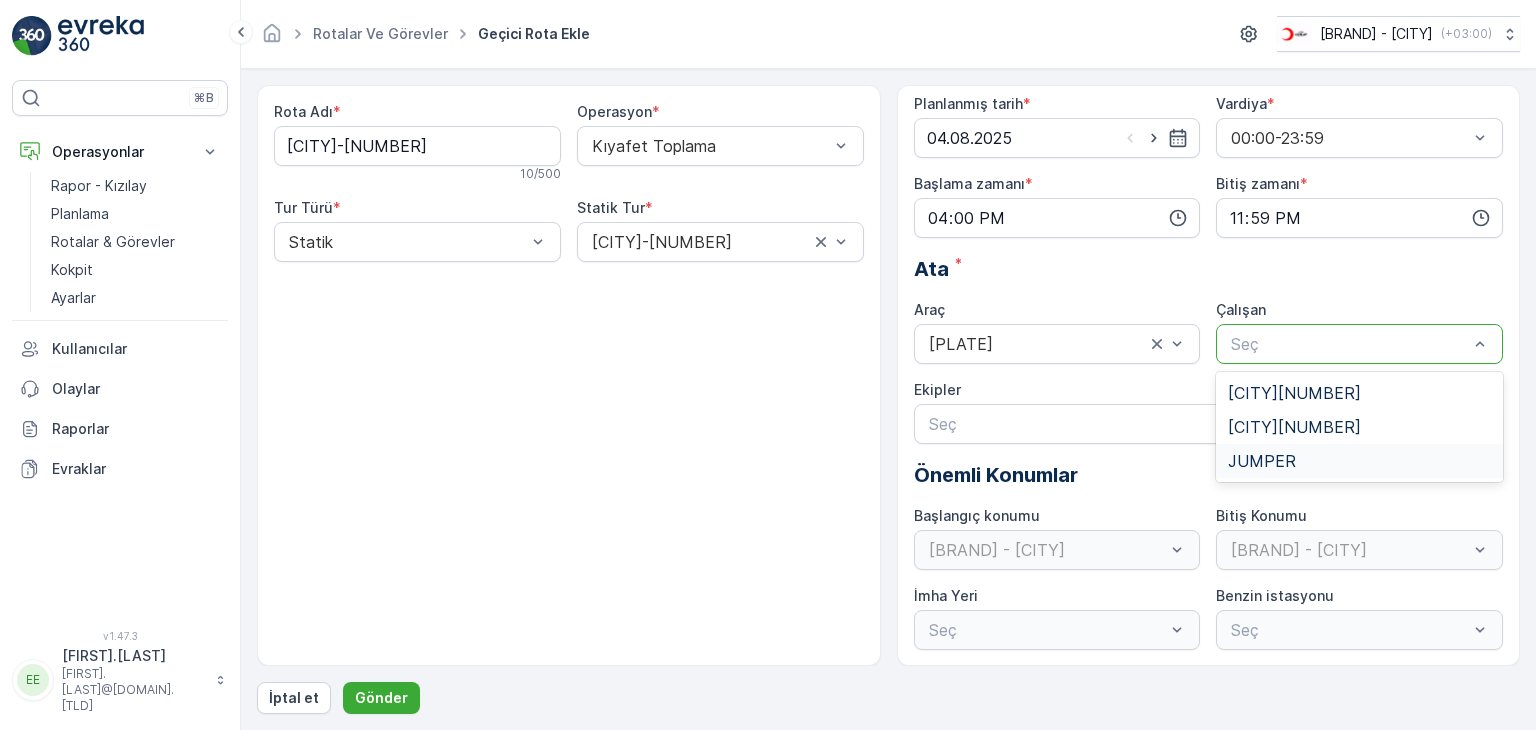 click on "JUMPER" at bounding box center [1262, 461] 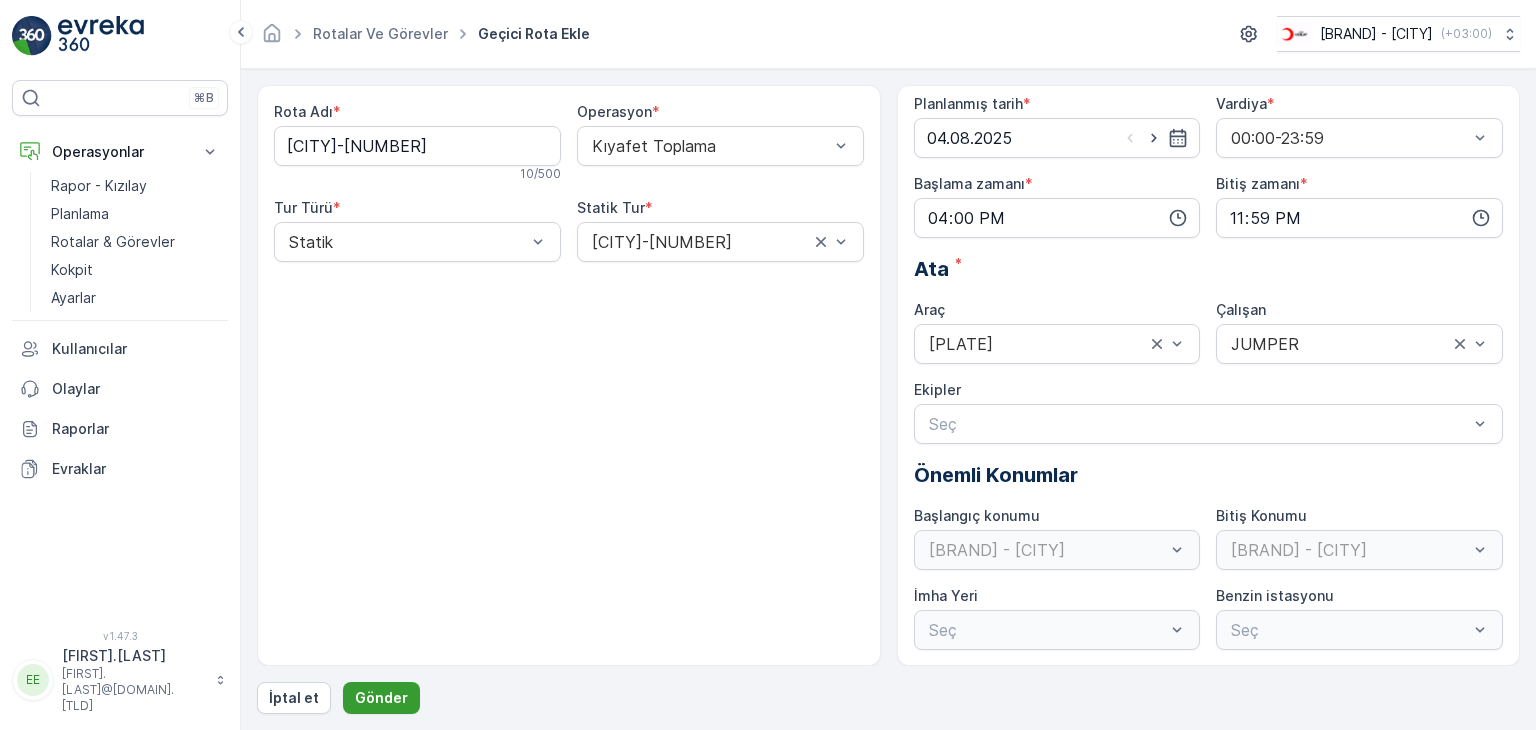 drag, startPoint x: 388, startPoint y: 691, endPoint x: 367, endPoint y: 695, distance: 21.377558 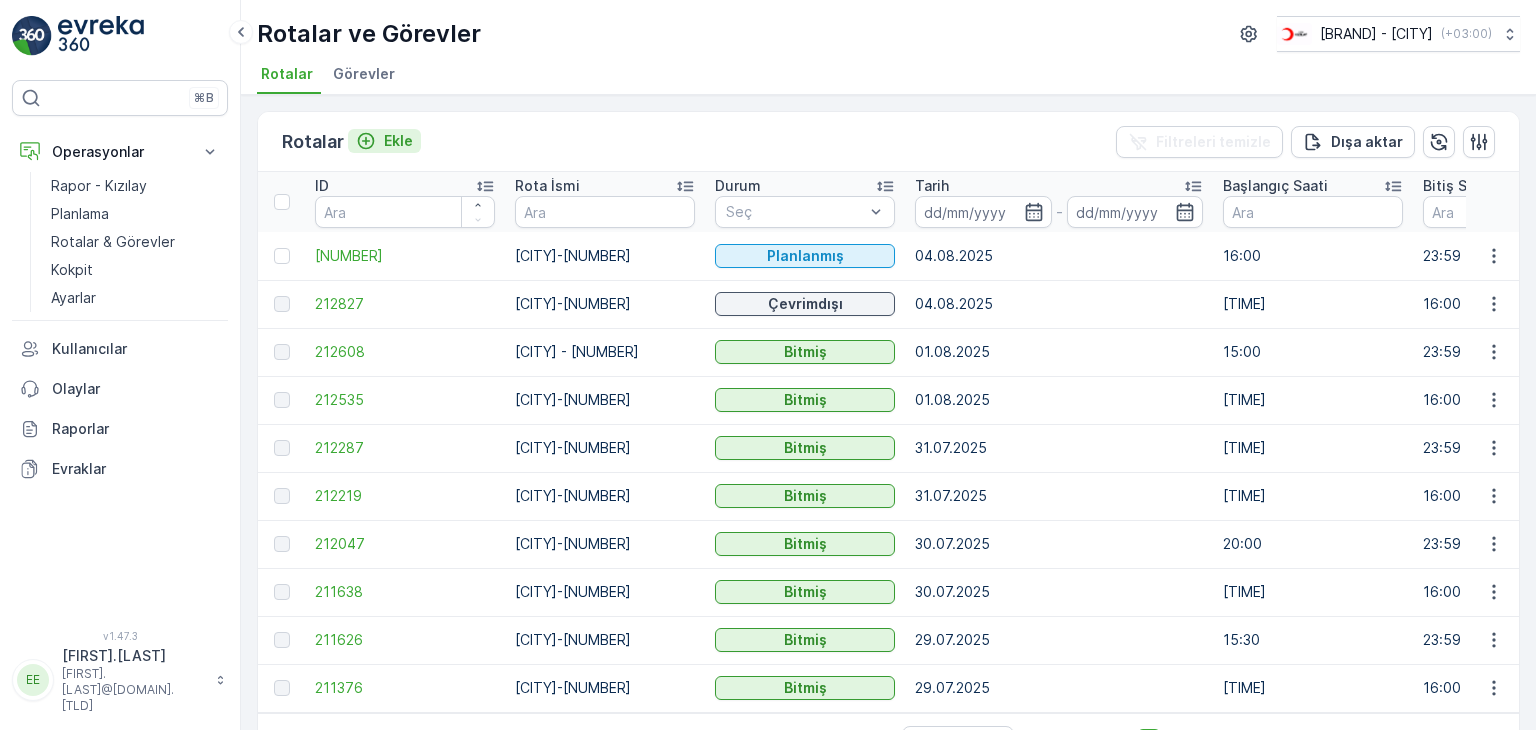 click on "Ekle" at bounding box center [384, 141] 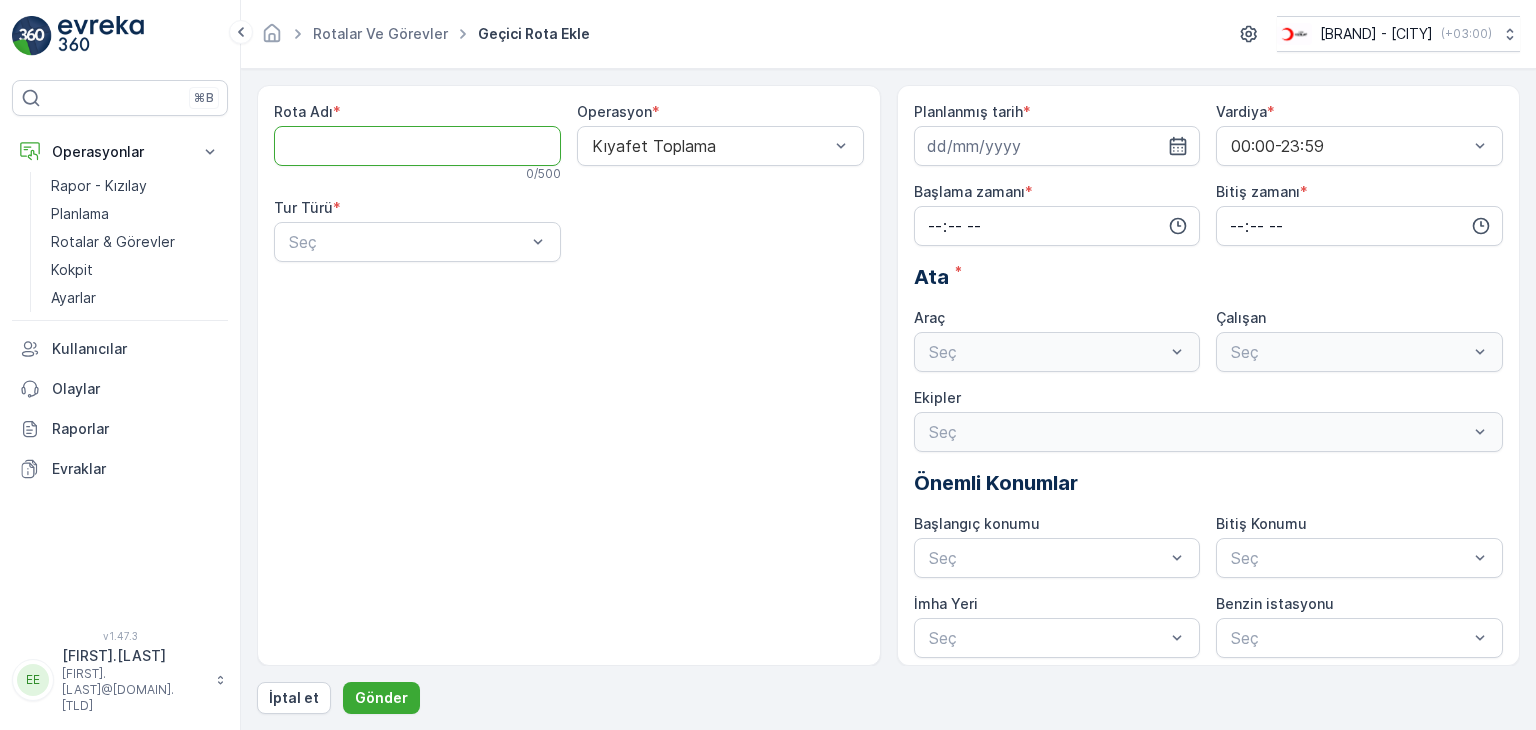 click on "Rota Adı" at bounding box center (417, 146) 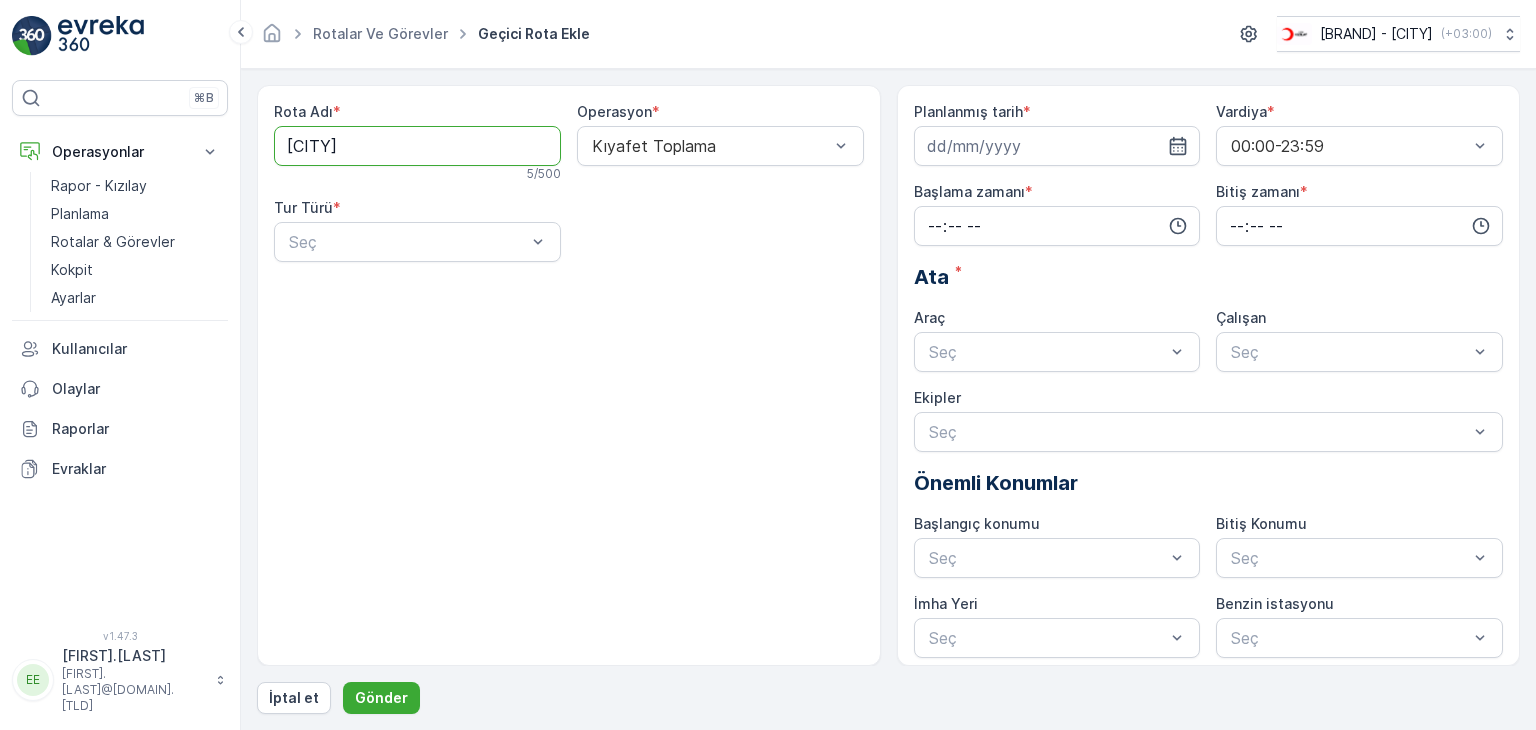 type on "[CITY]-[NUMBER]" 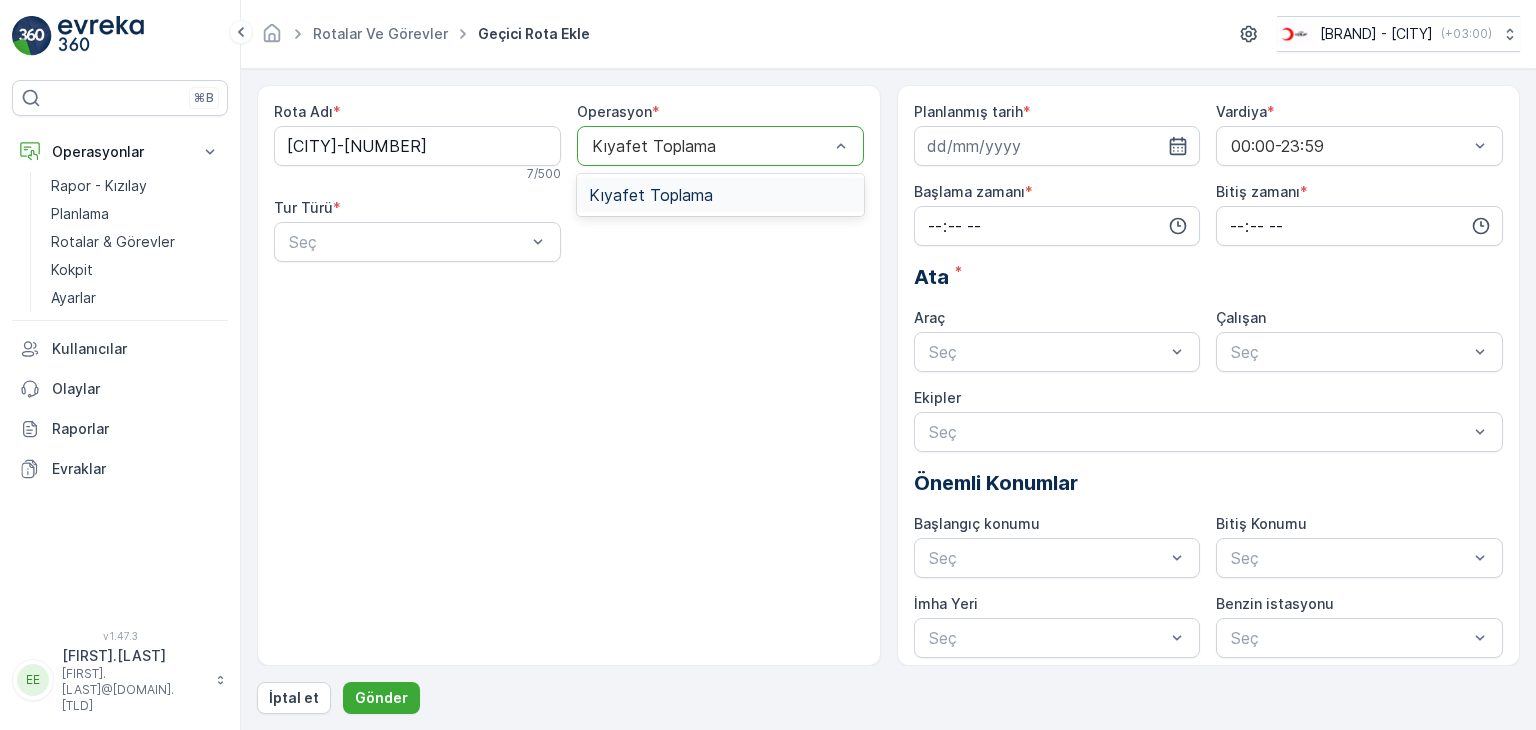 click at bounding box center [710, 146] 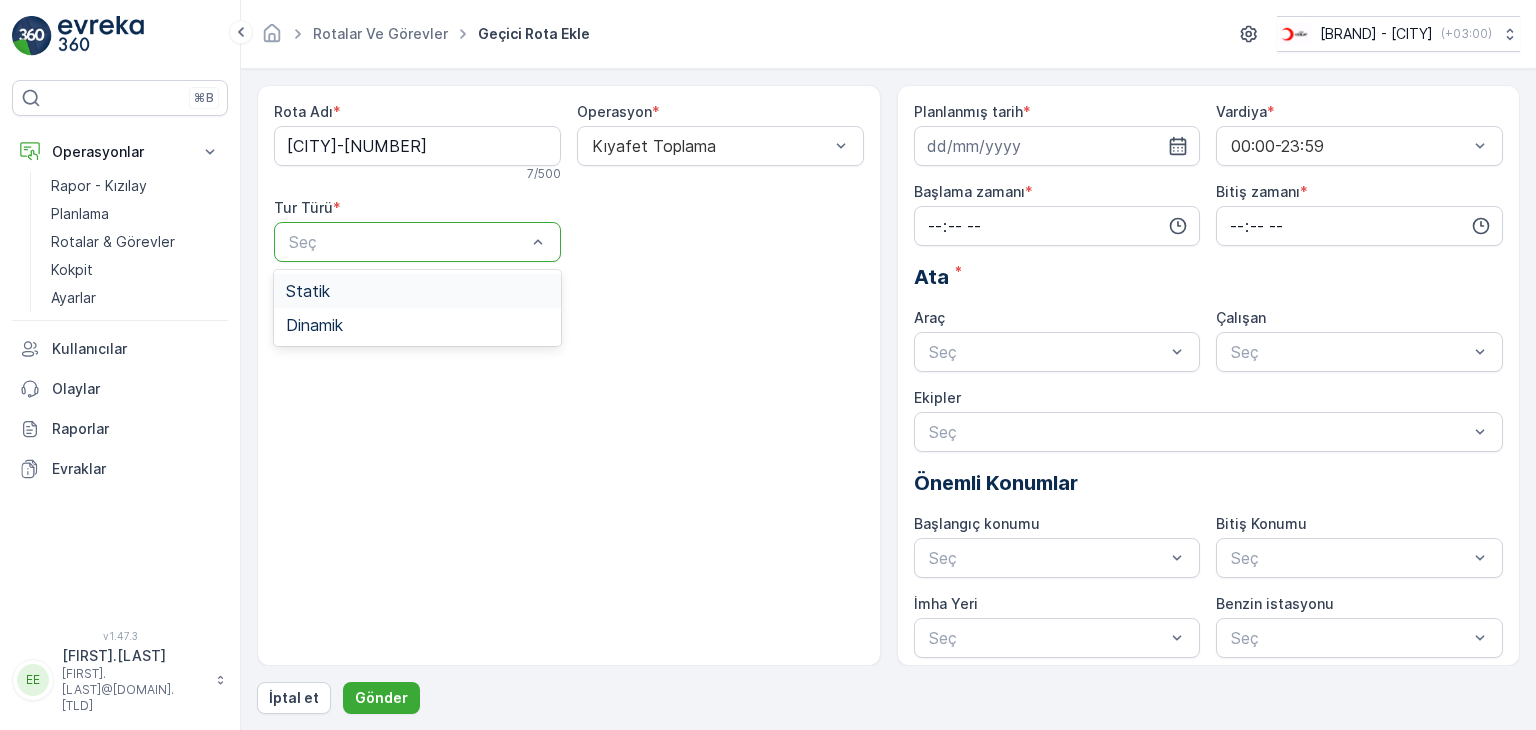 click at bounding box center [407, 242] 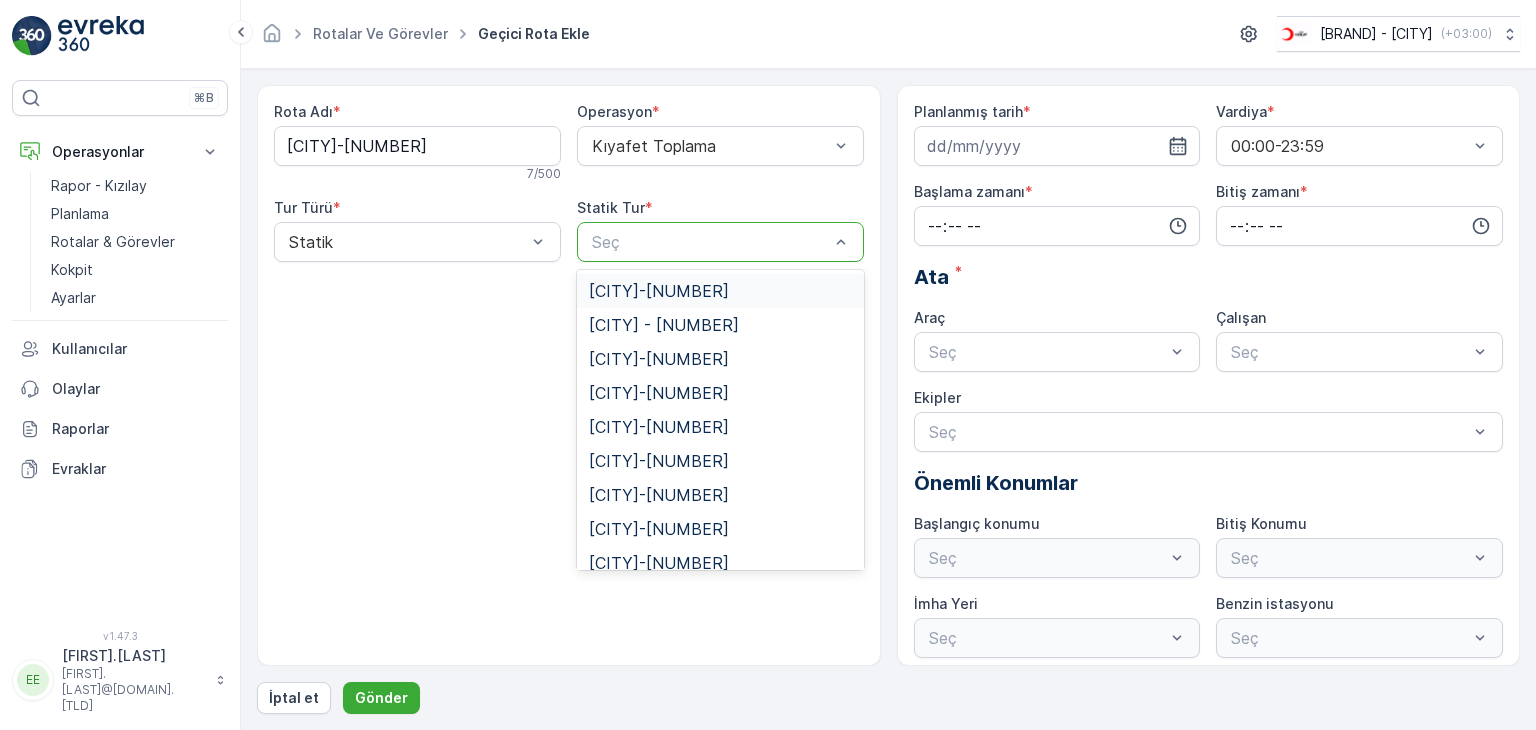 click at bounding box center (710, 242) 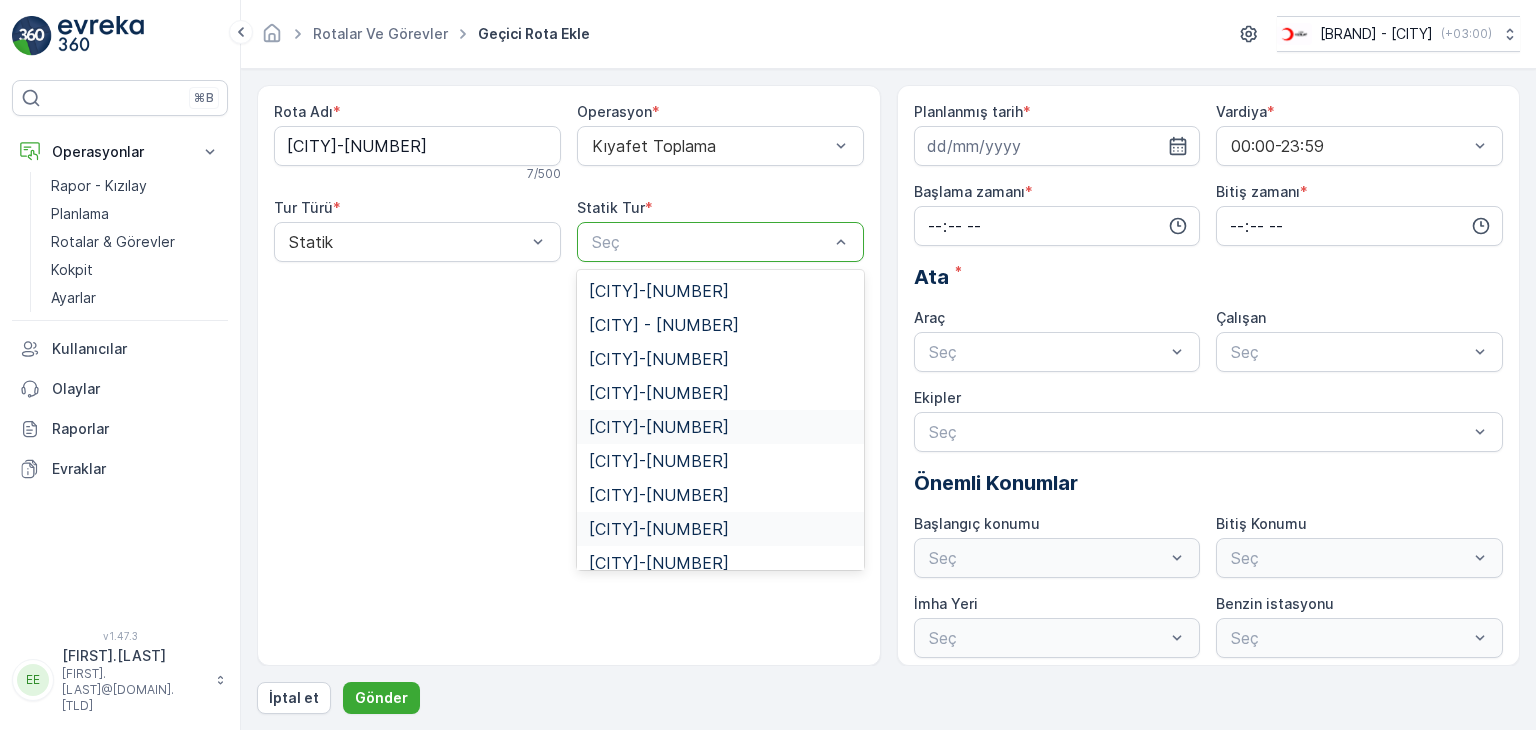 scroll, scrollTop: 82, scrollLeft: 0, axis: vertical 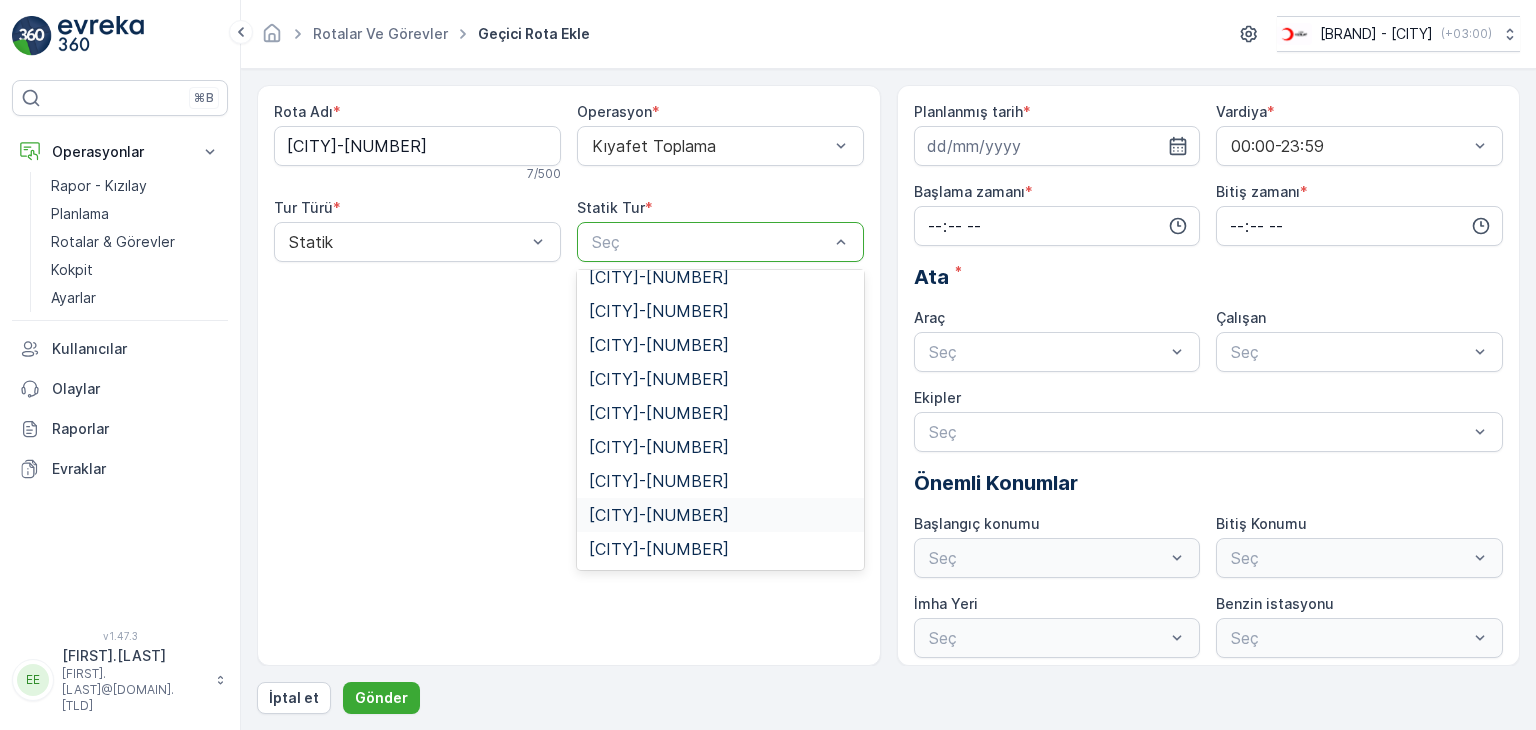 click on "[CITY]-[NUMBER]" at bounding box center (659, 515) 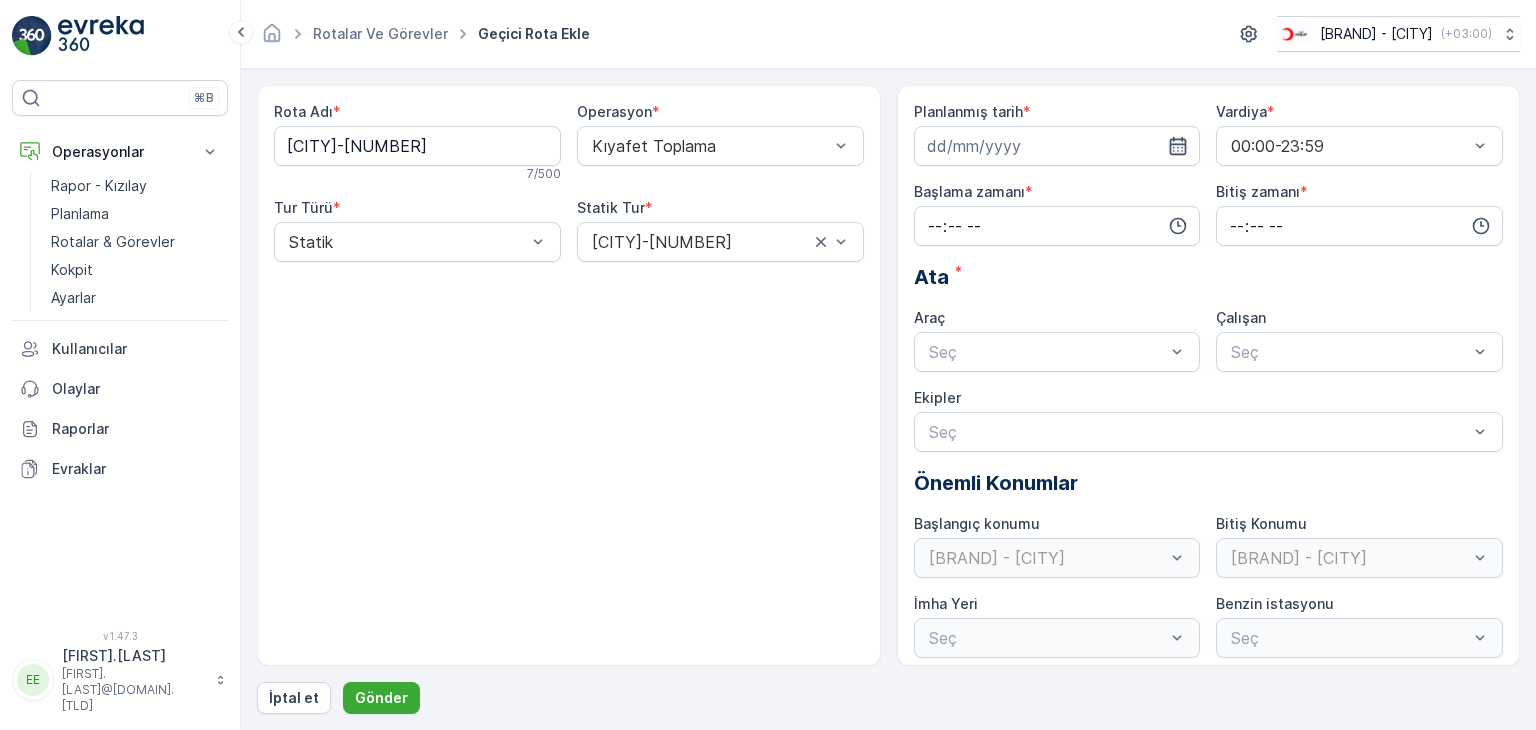 click 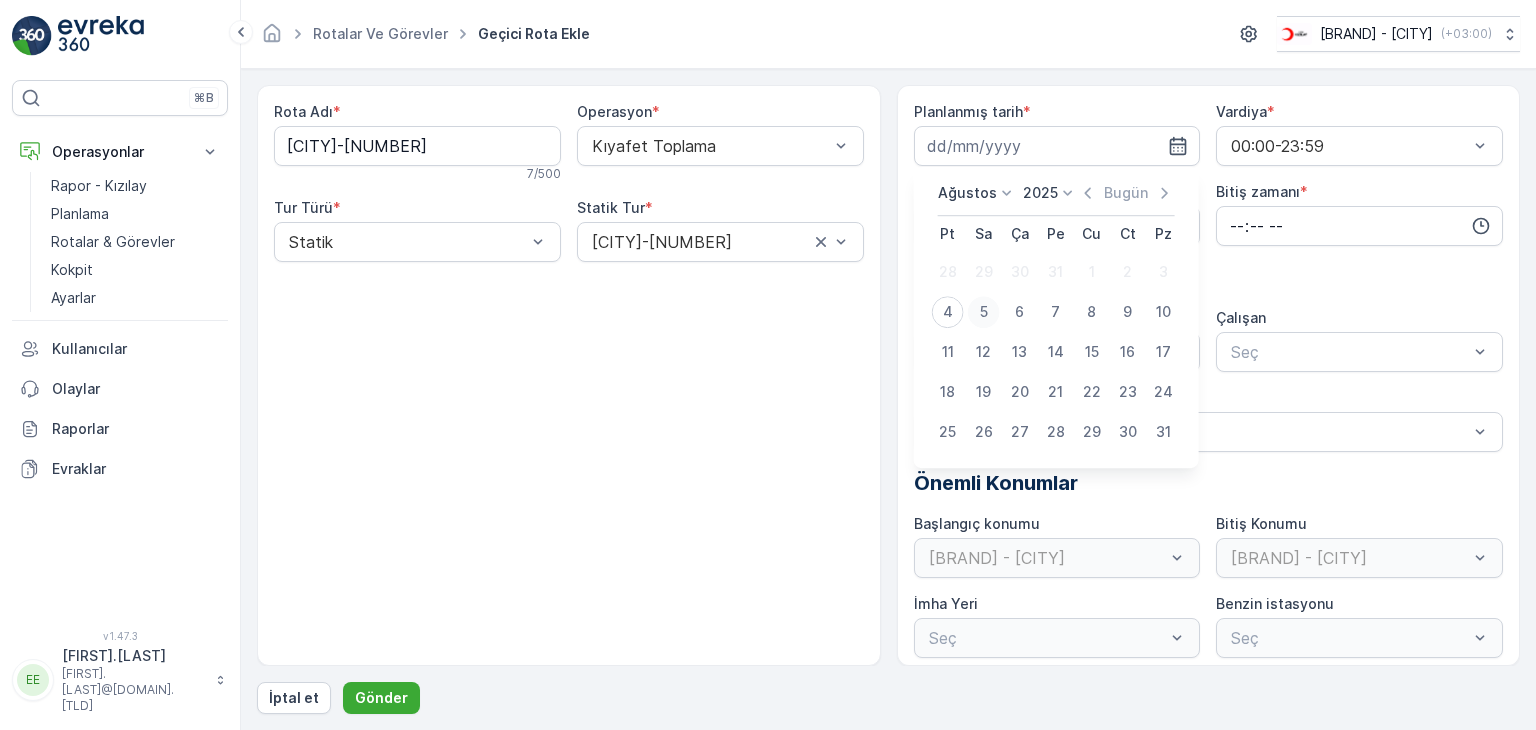 click on "5" at bounding box center (984, 312) 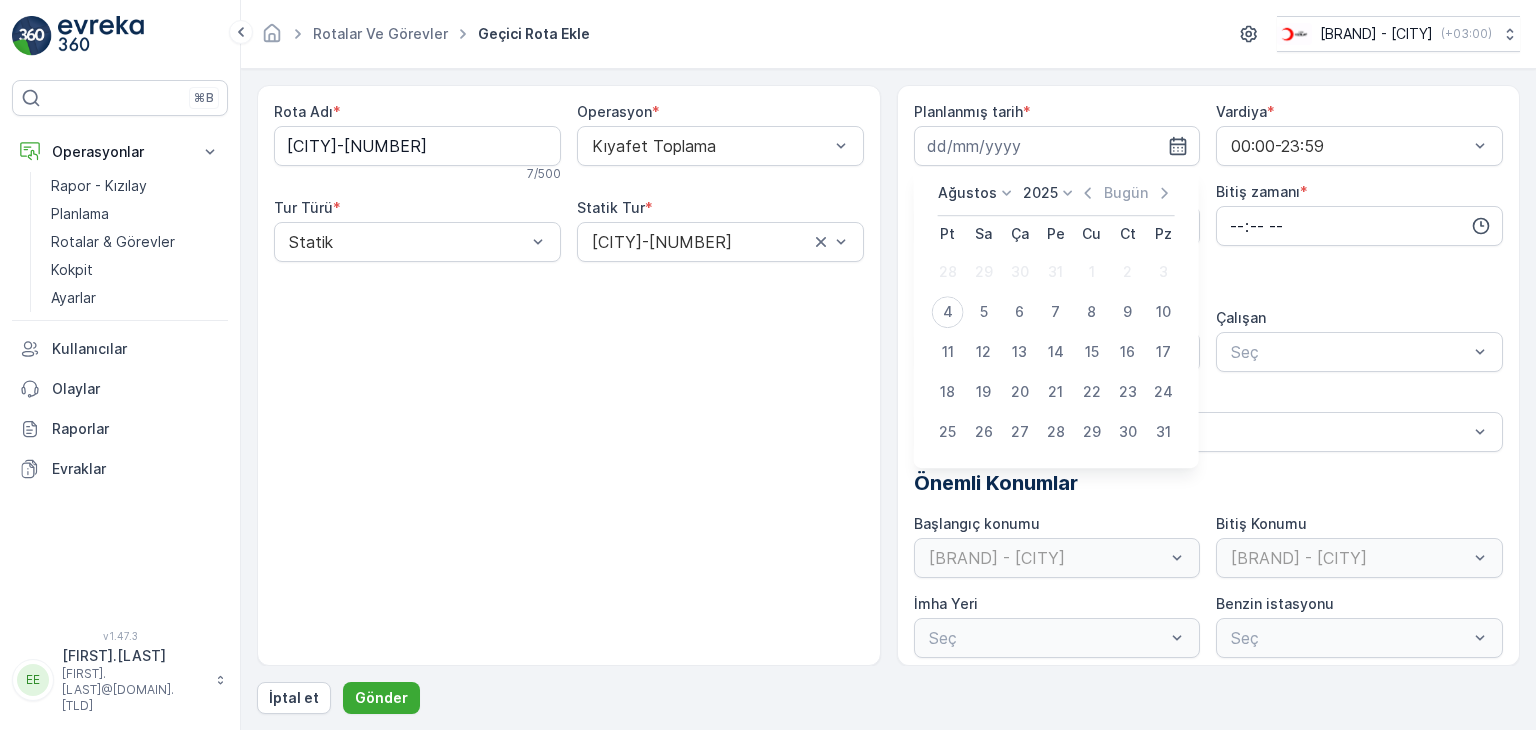type on "05.08.2025" 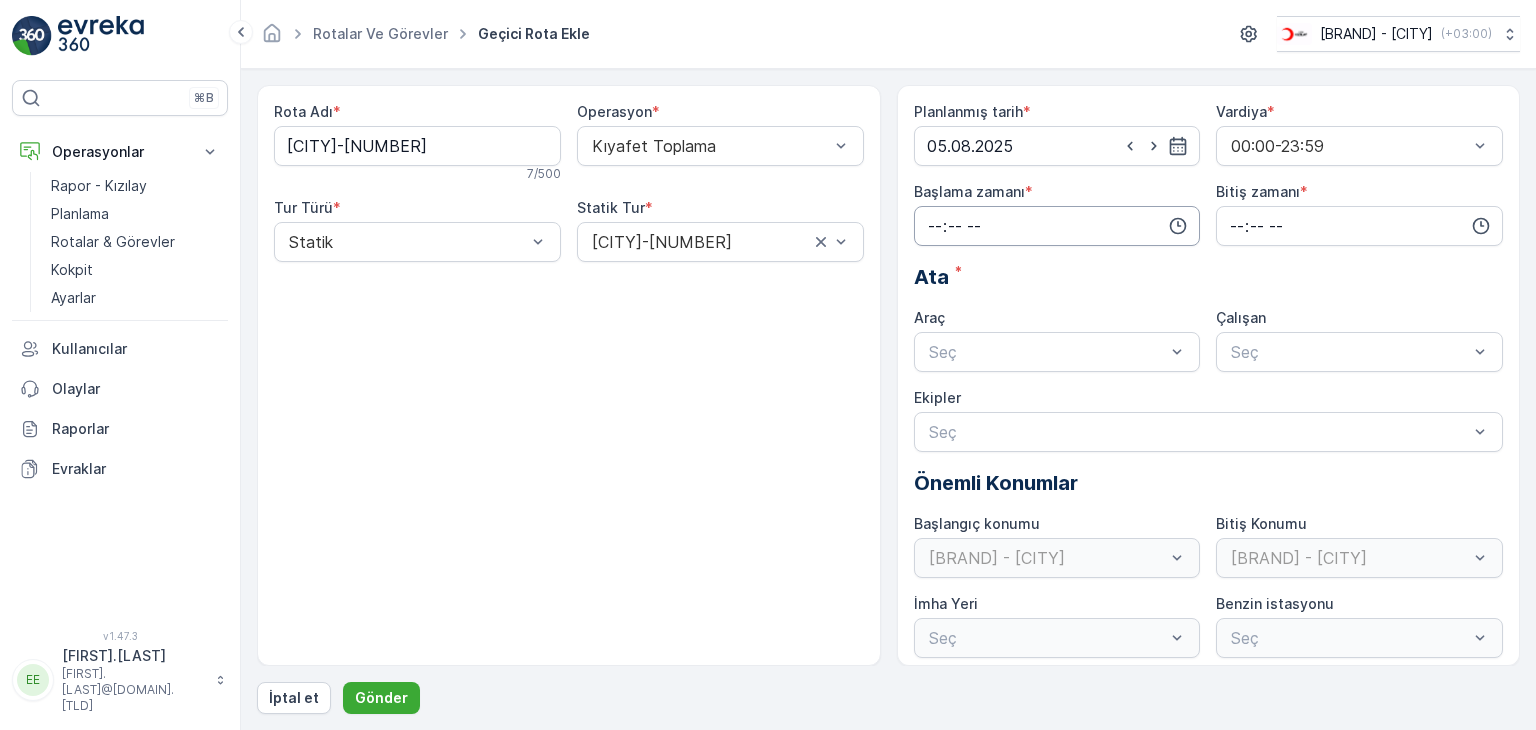 click at bounding box center [1057, 226] 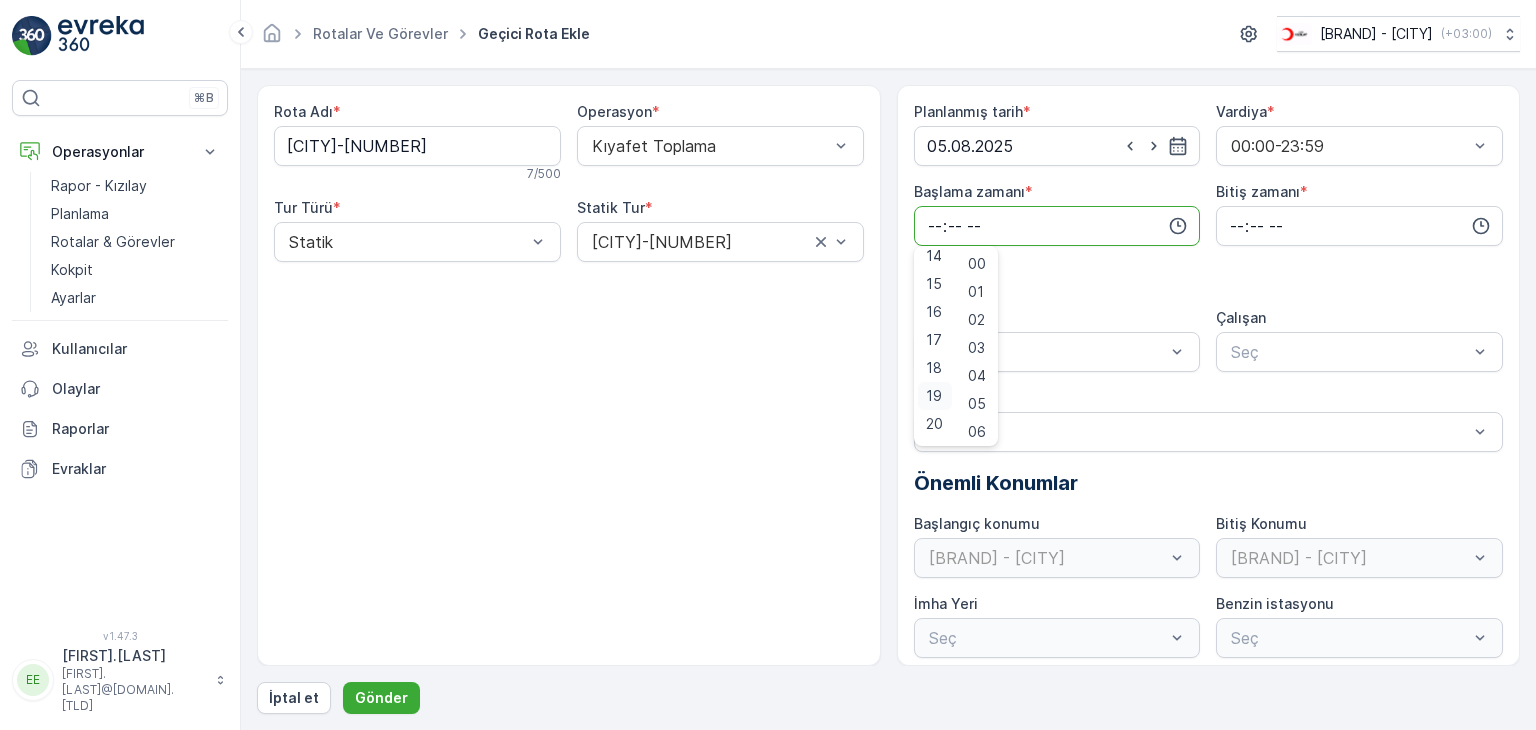 scroll, scrollTop: 480, scrollLeft: 0, axis: vertical 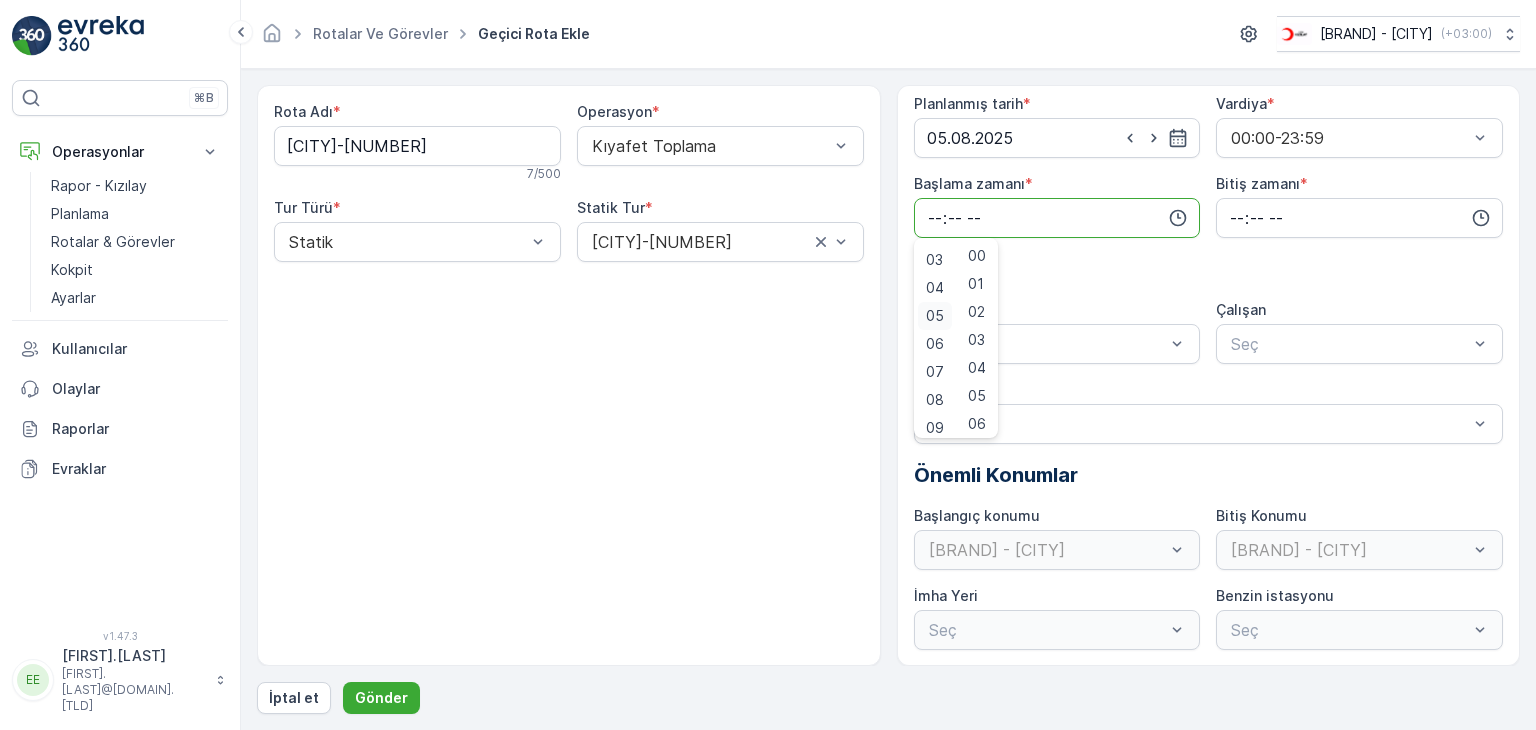 click on "05" at bounding box center (935, 316) 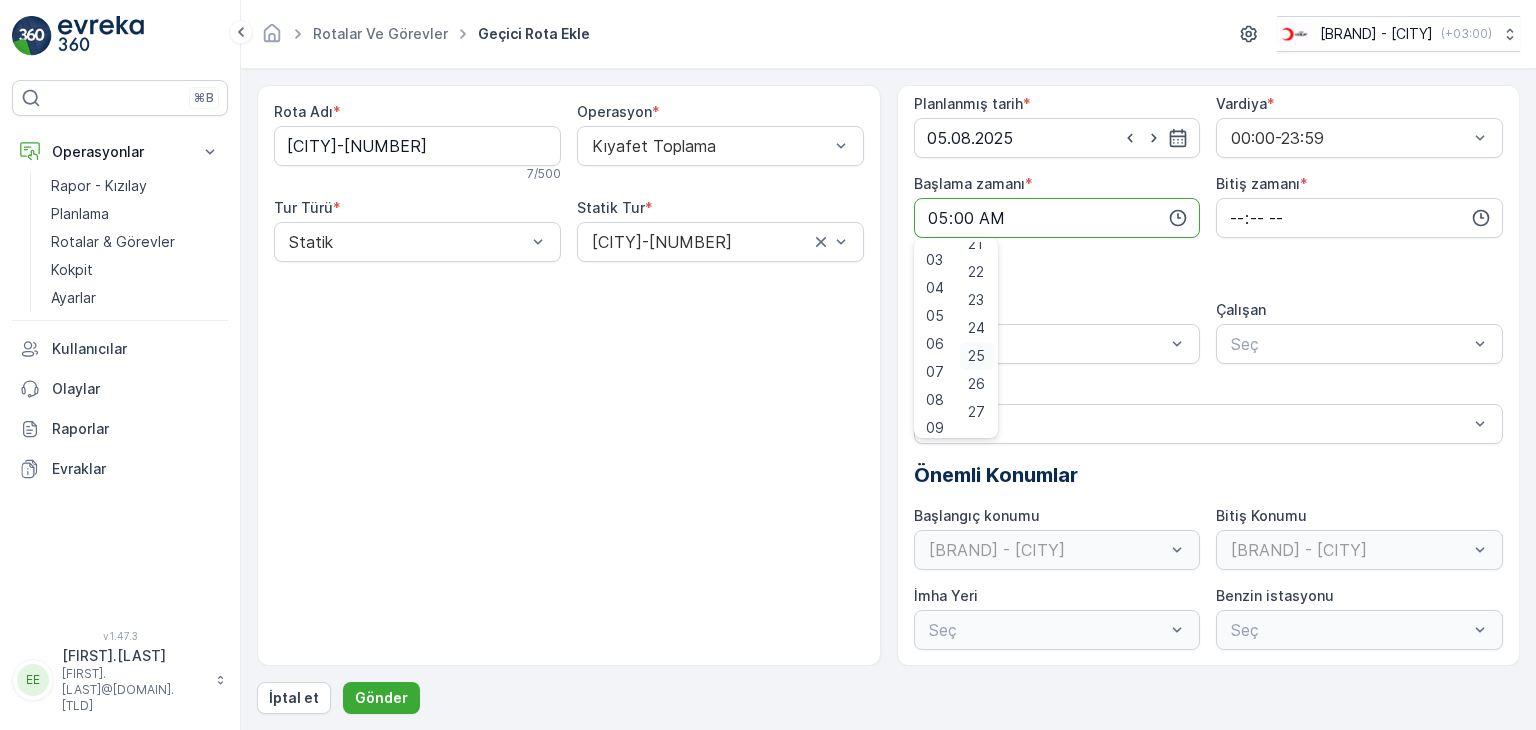scroll, scrollTop: 700, scrollLeft: 0, axis: vertical 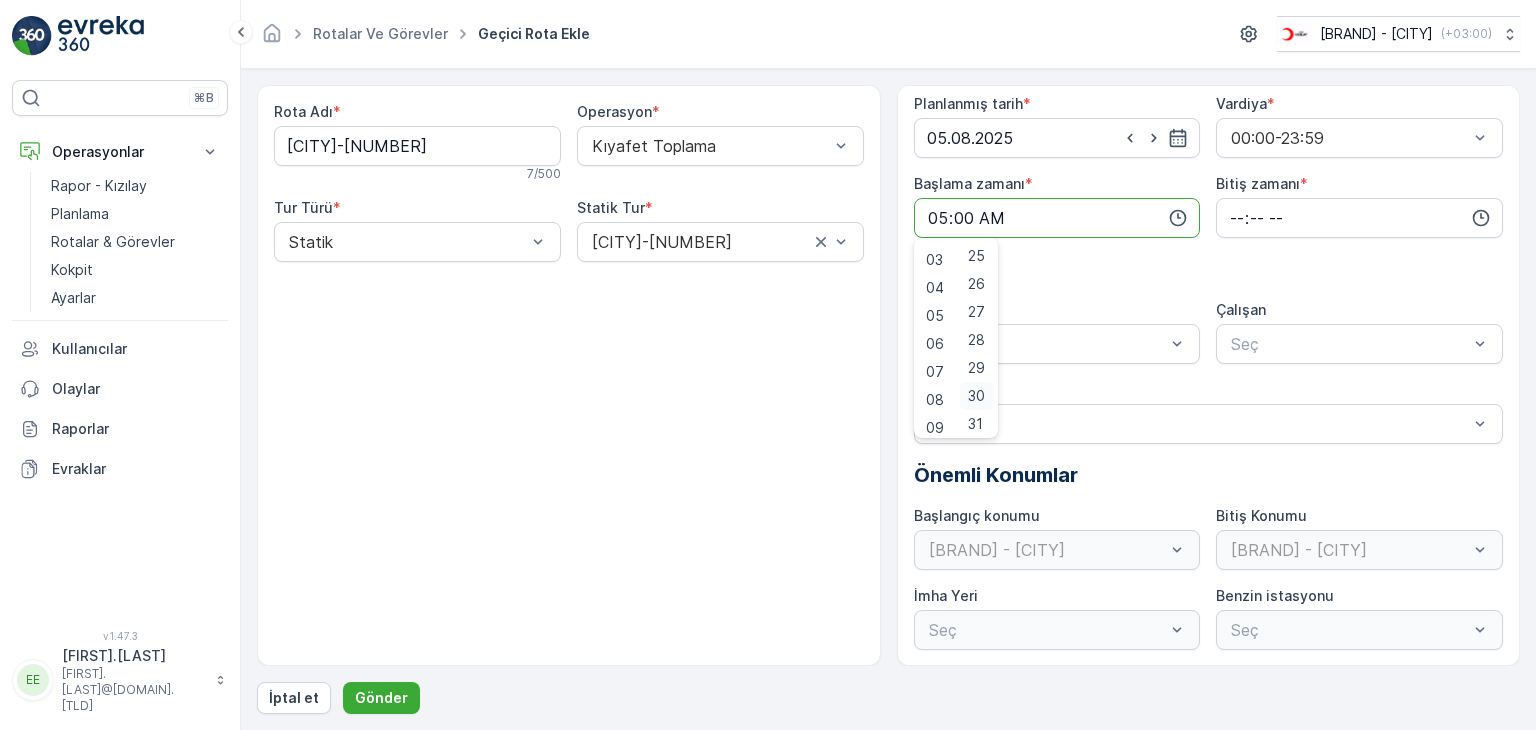 click on "30" at bounding box center [976, 396] 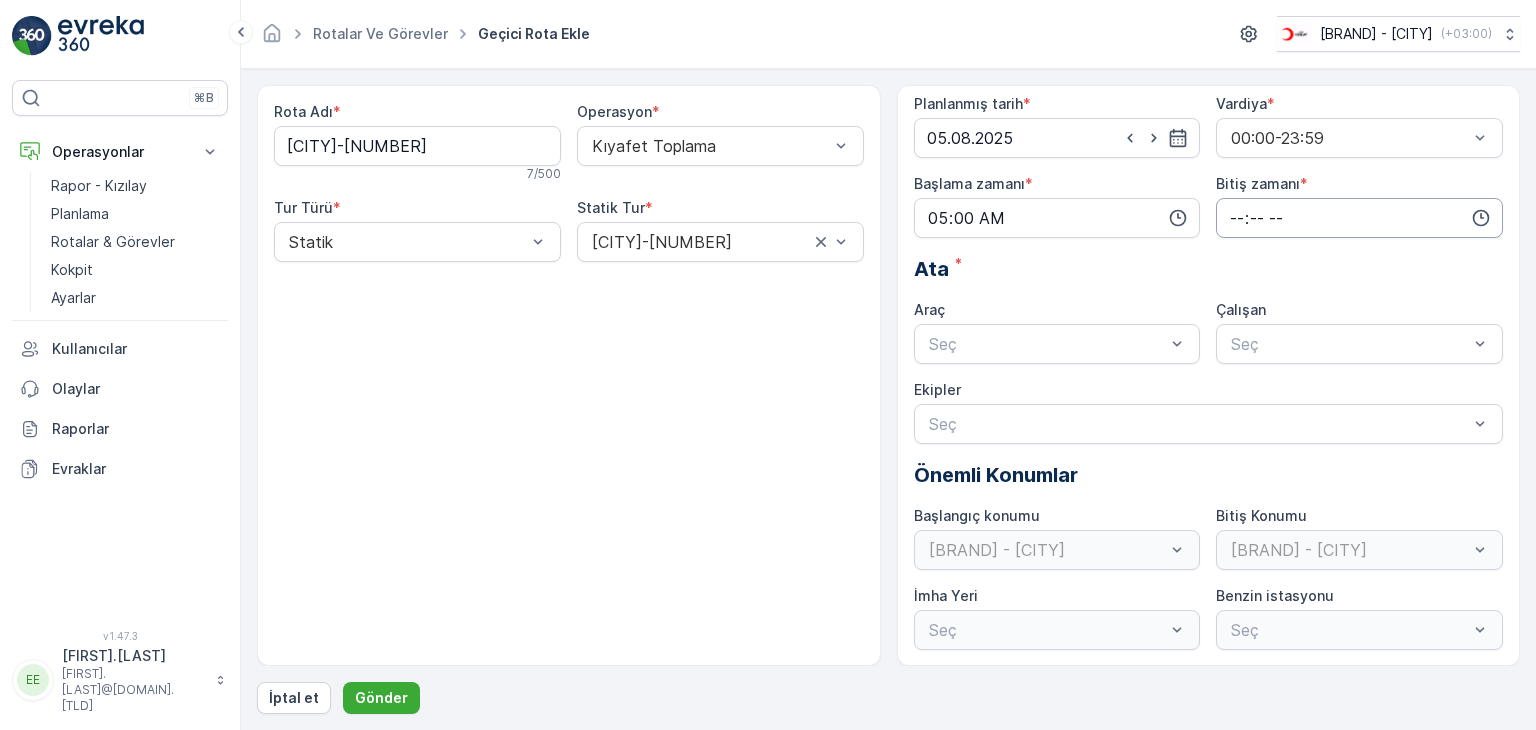 click at bounding box center [1359, 218] 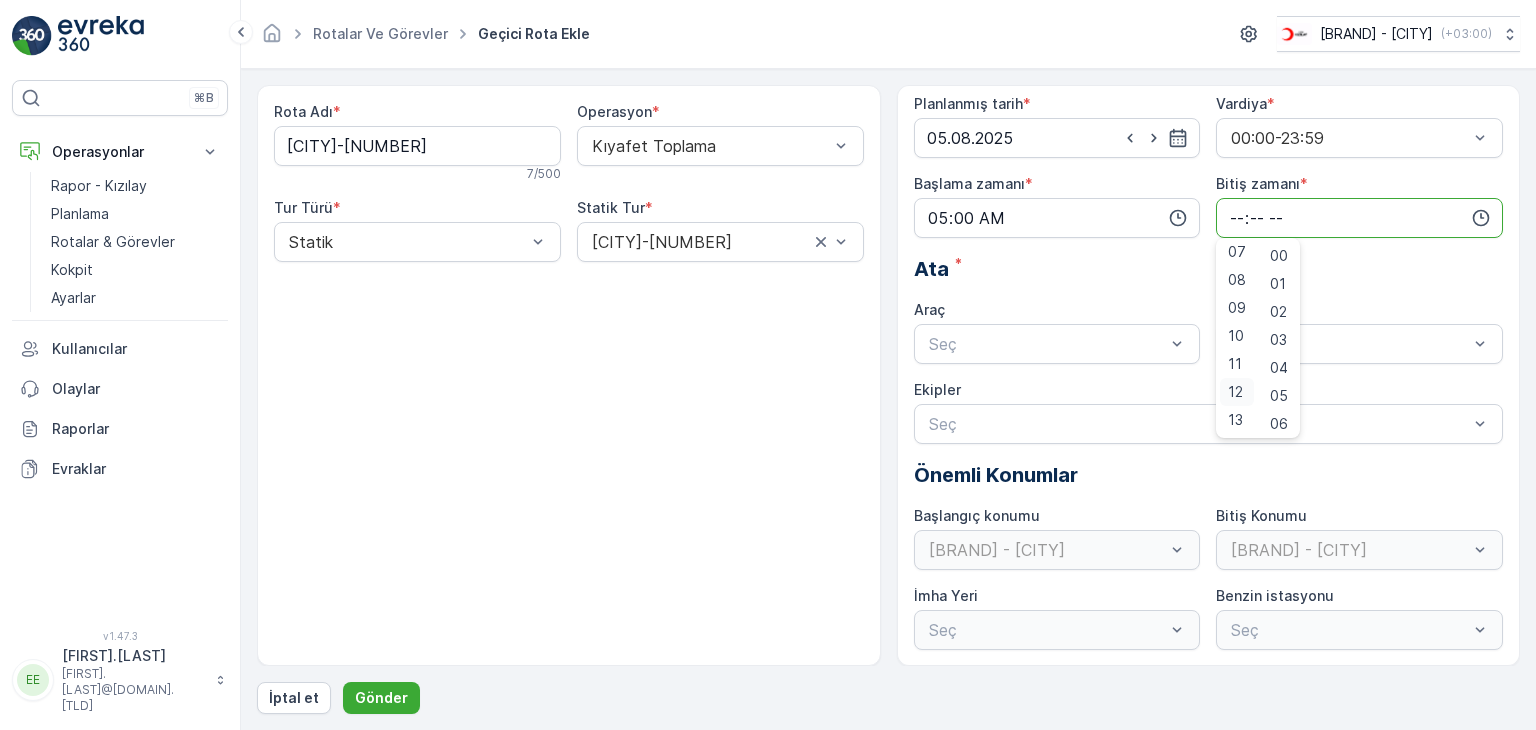 scroll, scrollTop: 300, scrollLeft: 0, axis: vertical 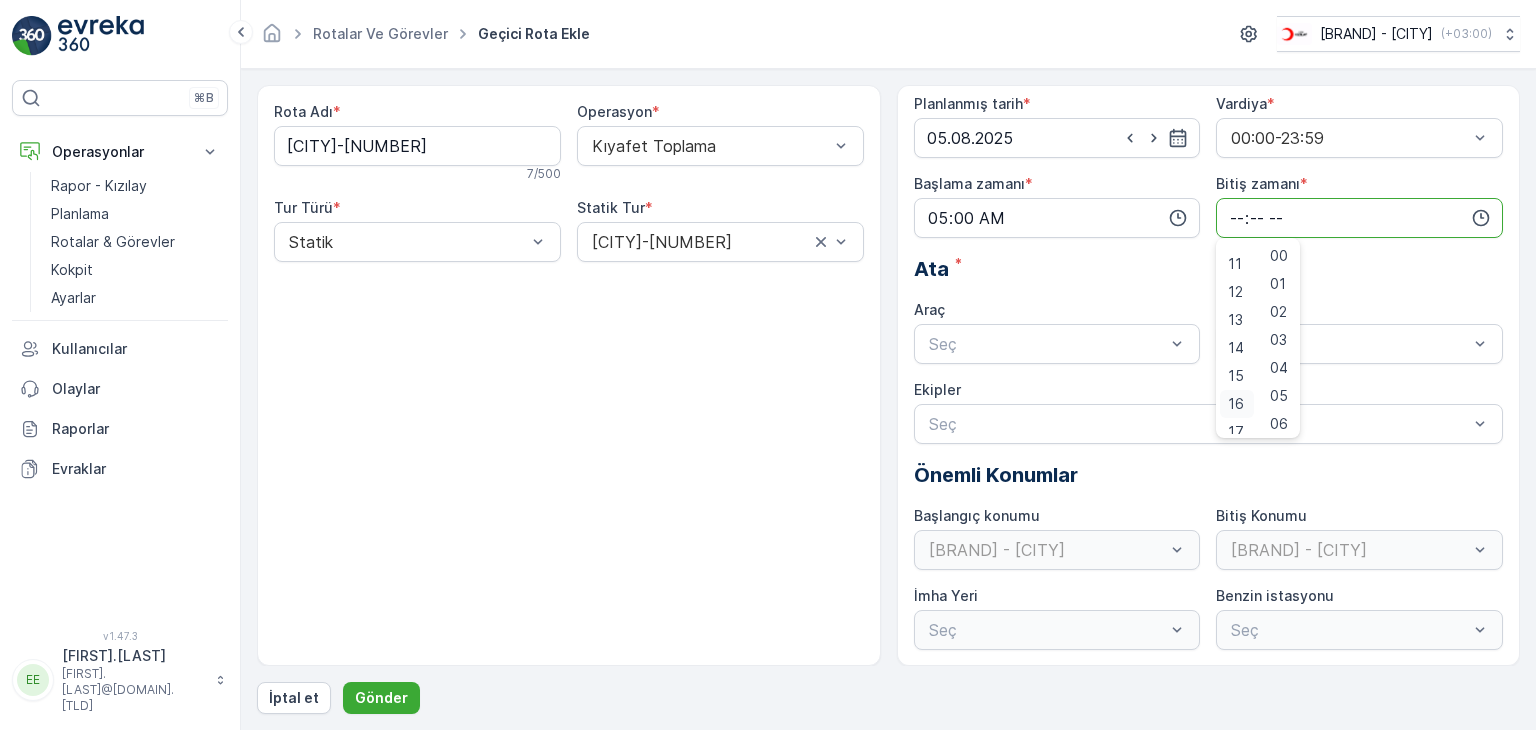 click on "16" at bounding box center (1236, 404) 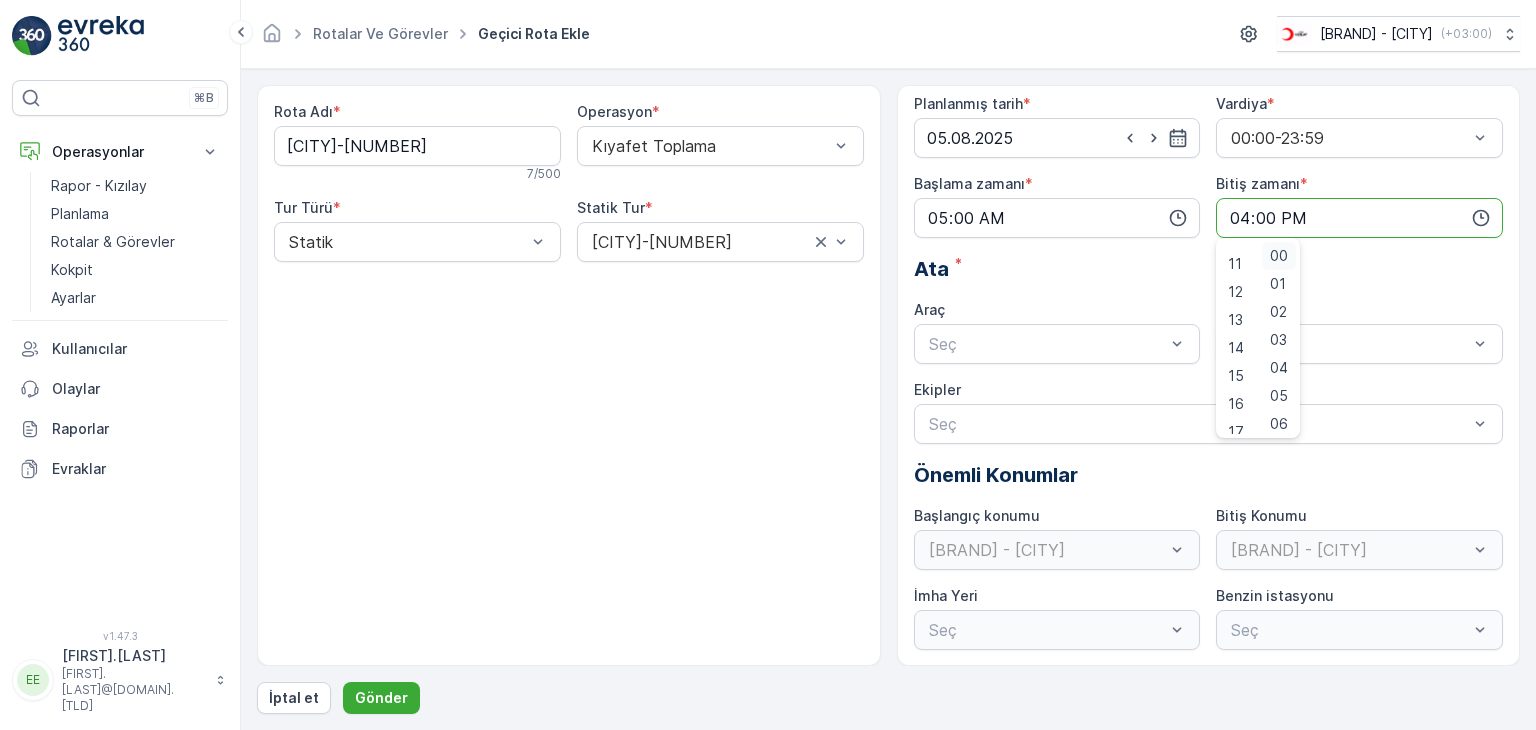 click on "00" at bounding box center [1279, 256] 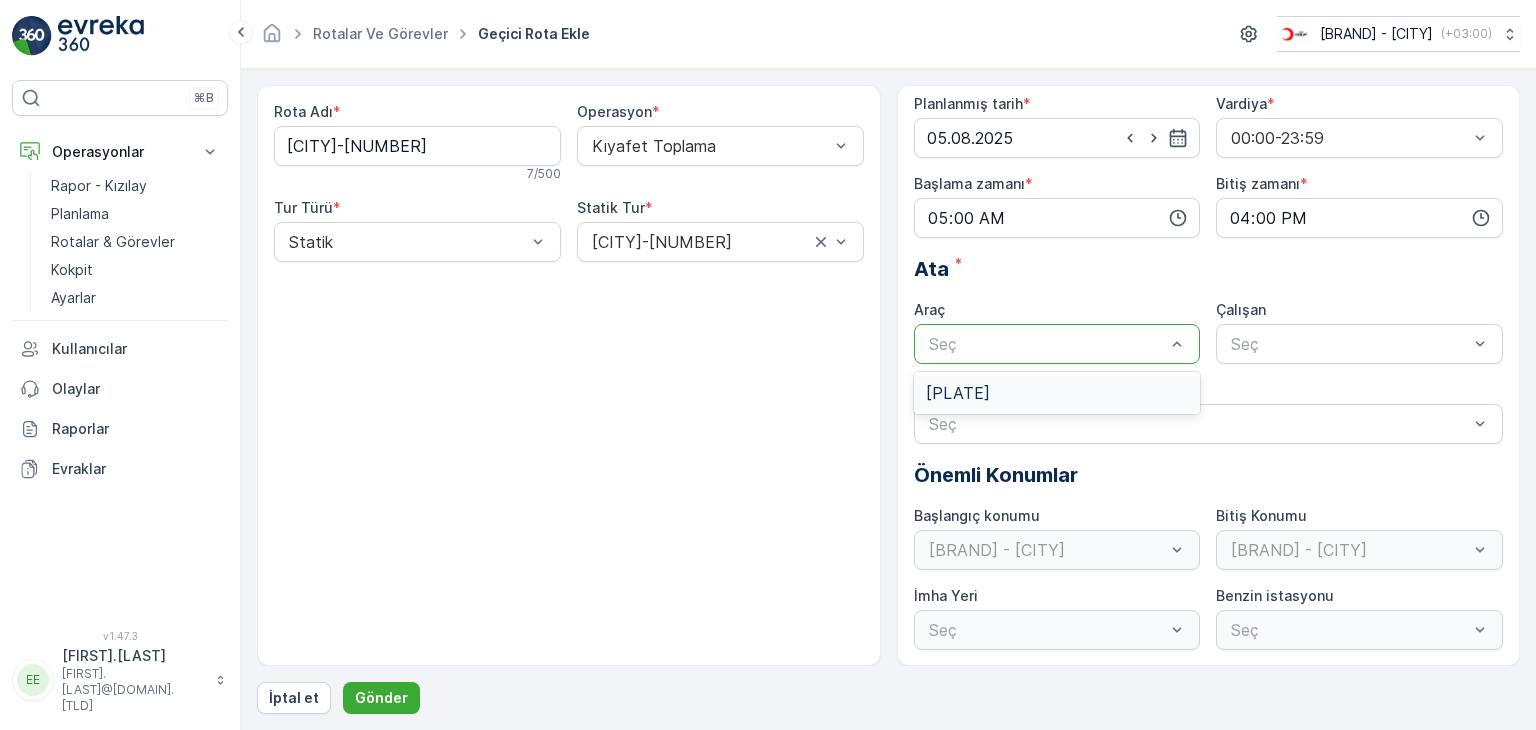 click at bounding box center (1047, 344) 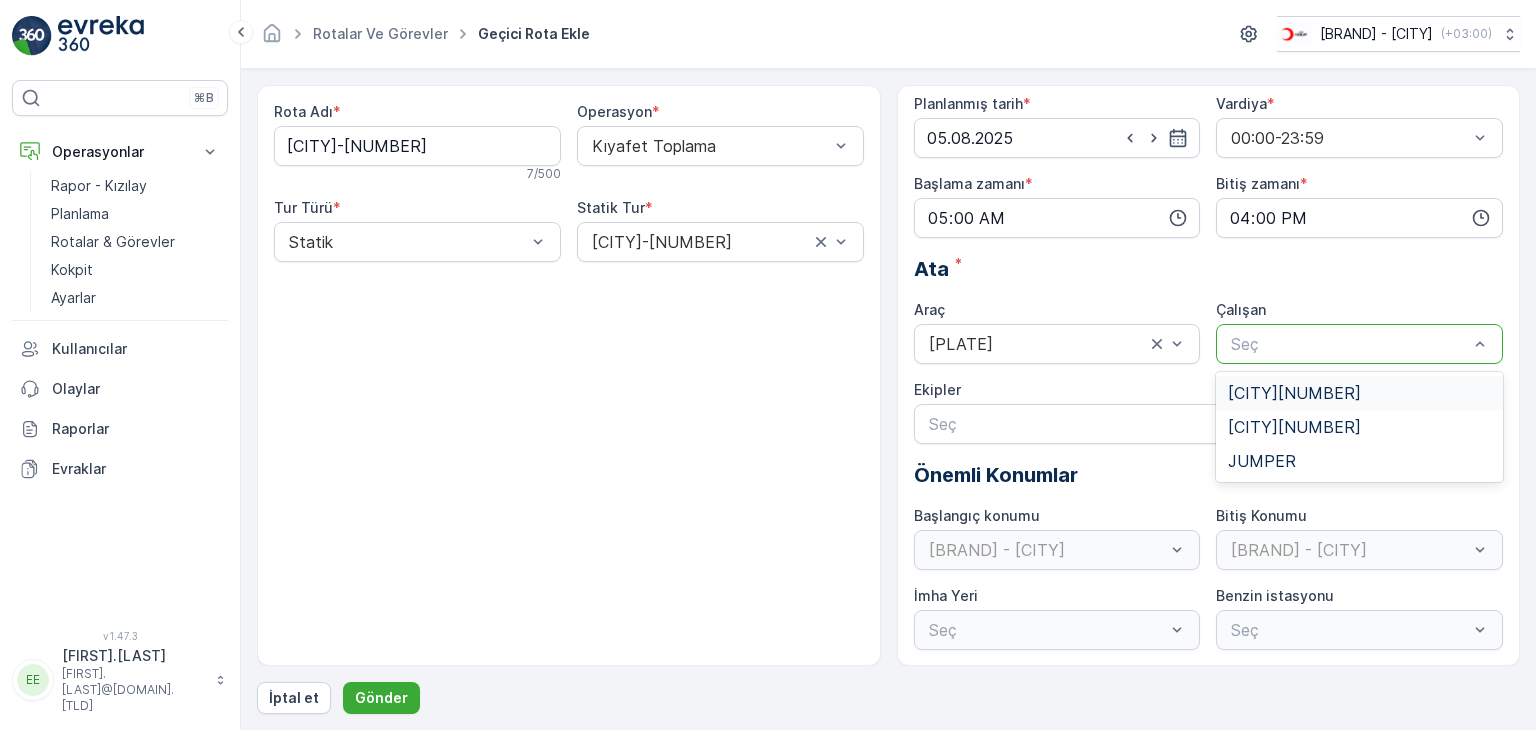 click at bounding box center [1349, 344] 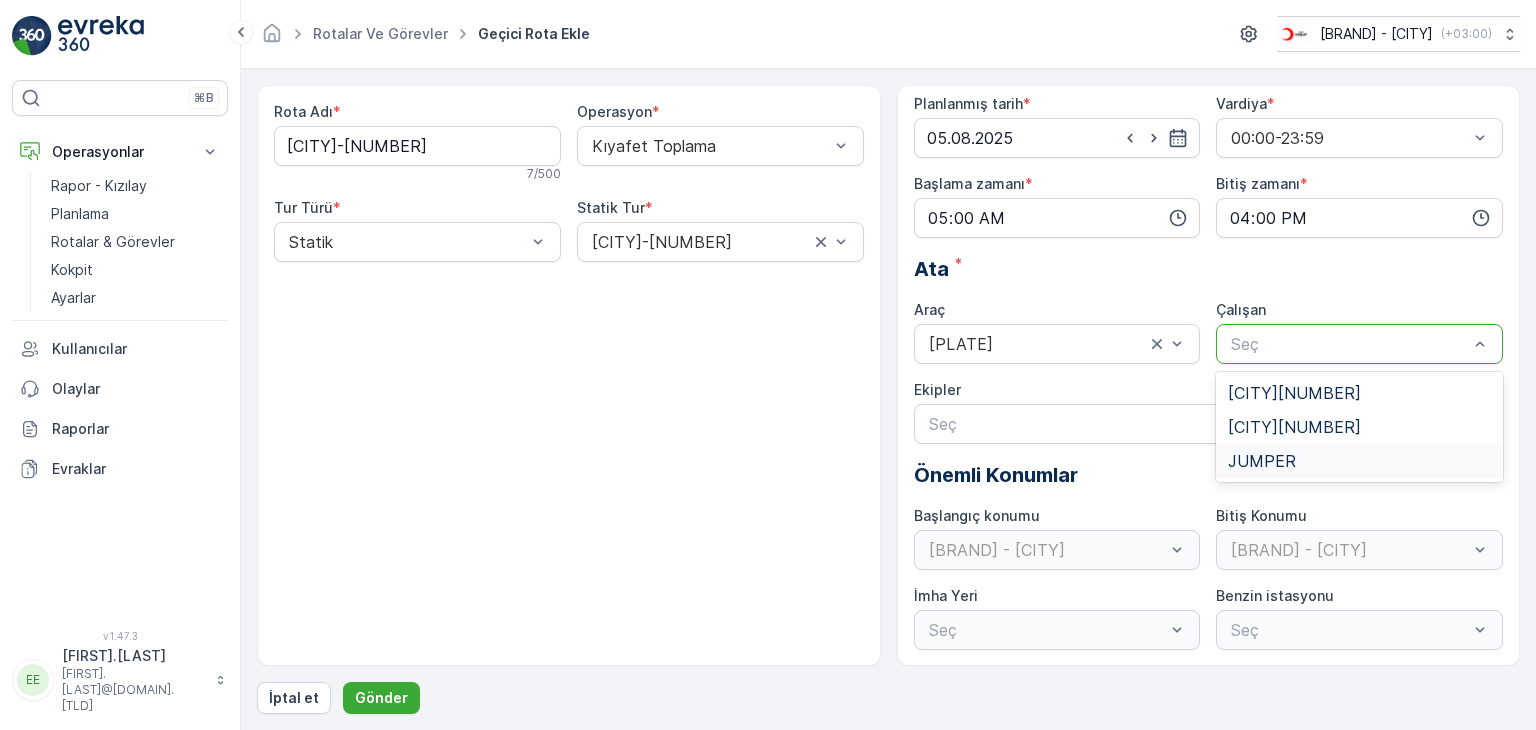 click on "JUMPER" at bounding box center [1262, 461] 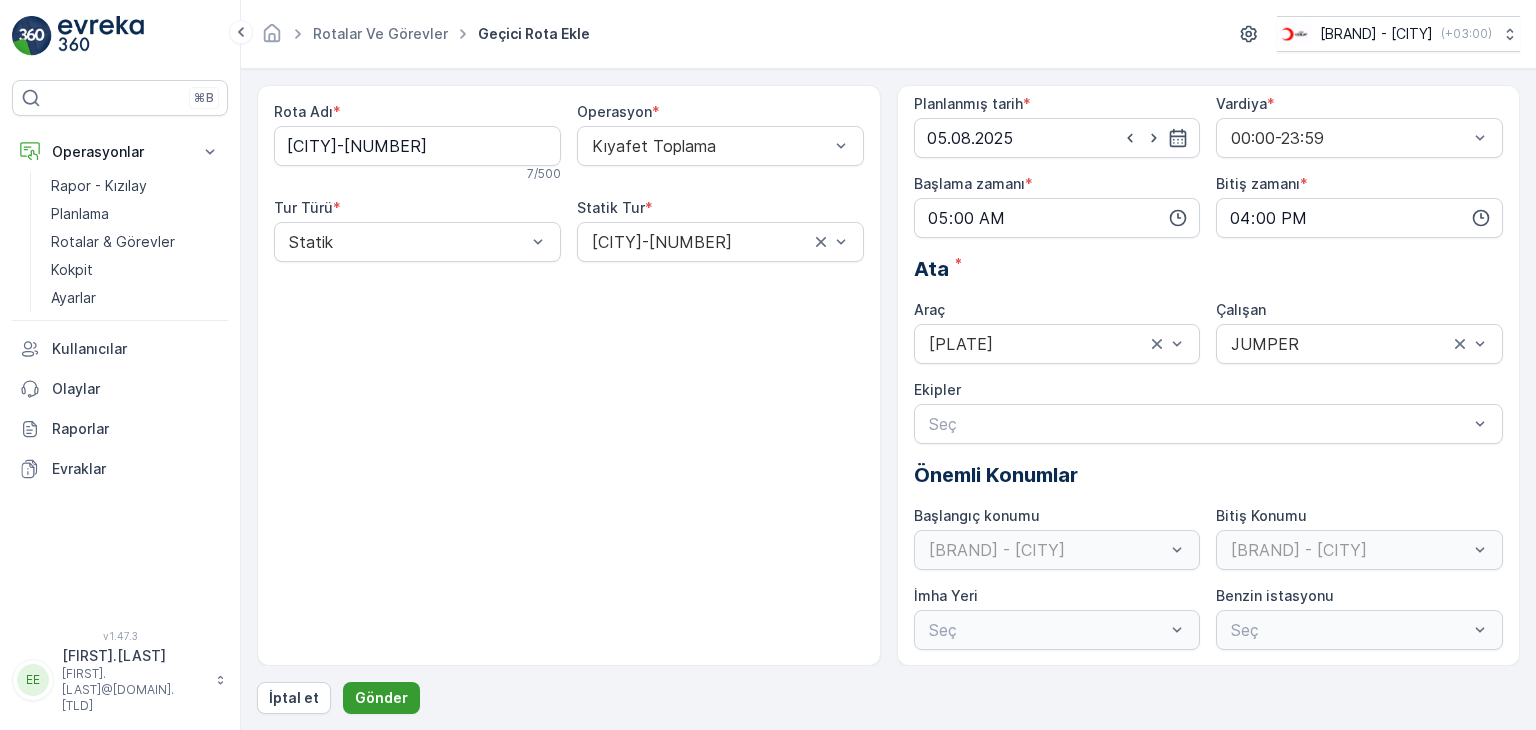 click on "Gönder" at bounding box center (381, 698) 